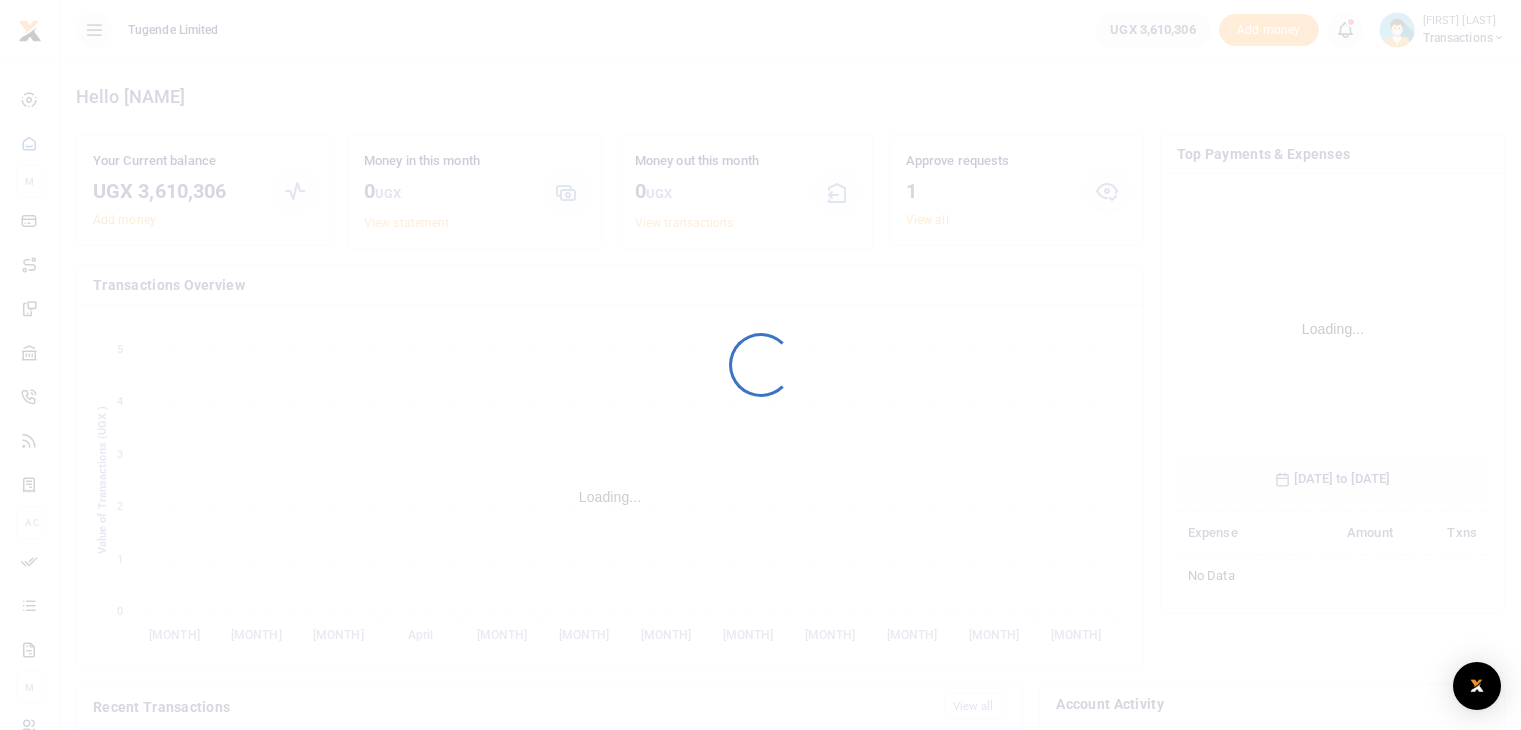 scroll, scrollTop: 0, scrollLeft: 0, axis: both 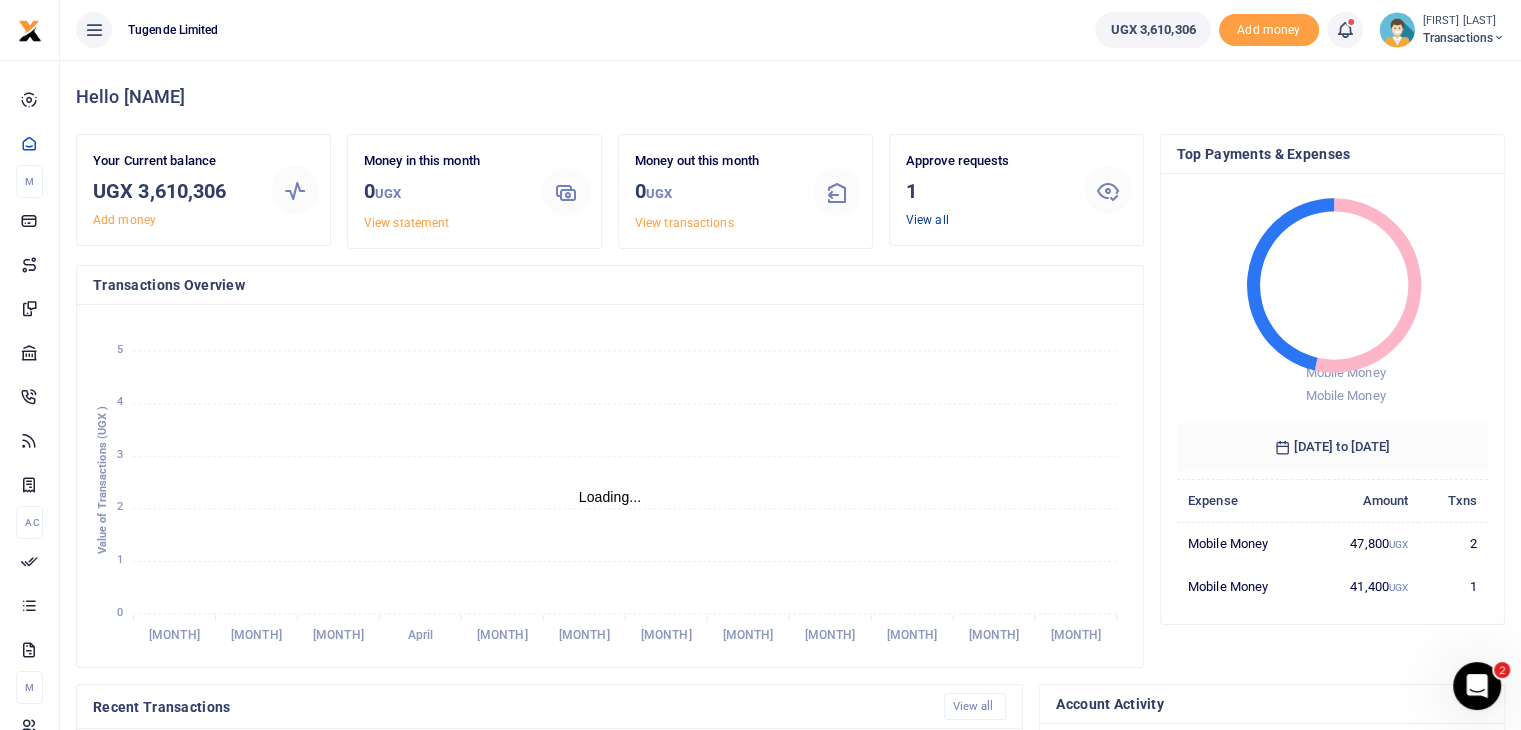 click on "View all" at bounding box center [927, 220] 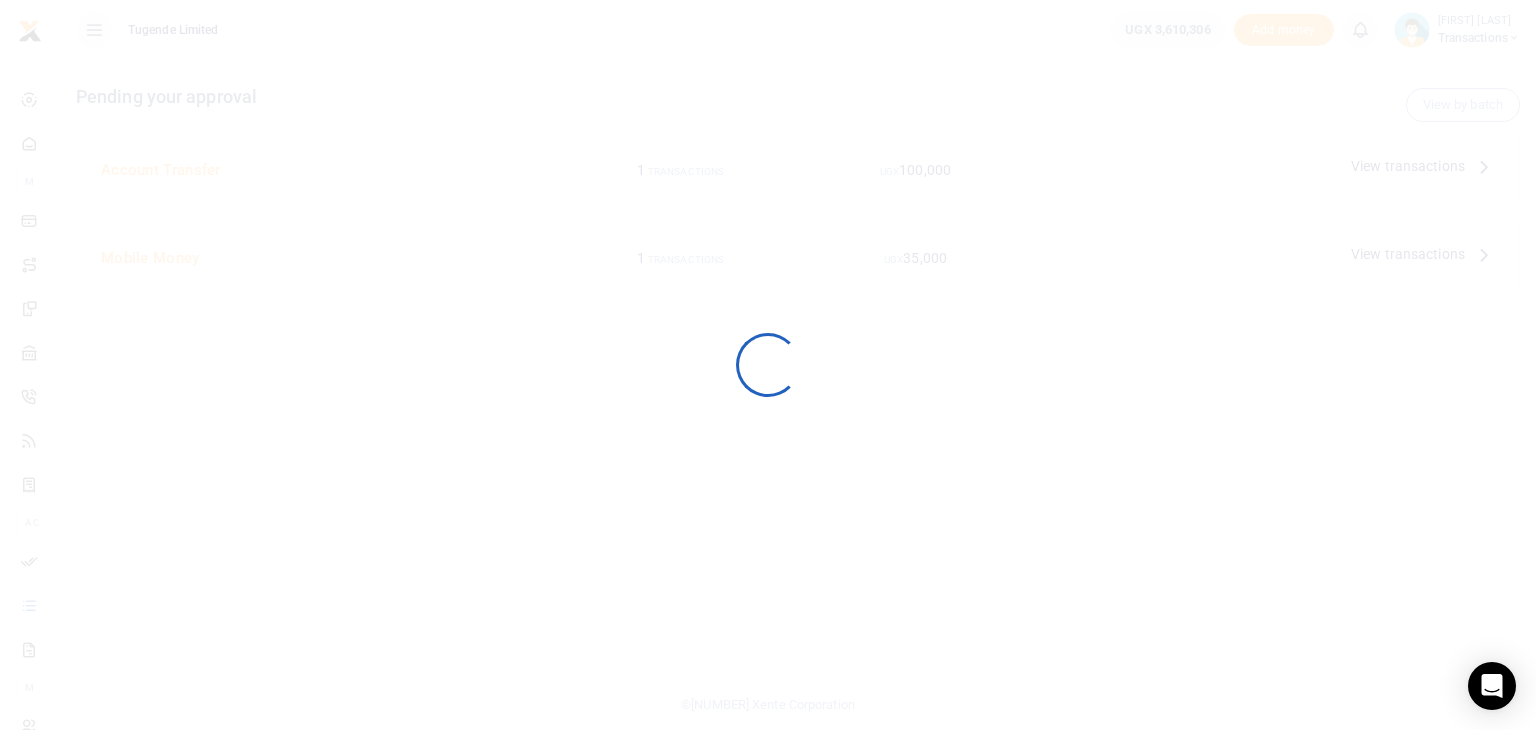 scroll, scrollTop: 0, scrollLeft: 0, axis: both 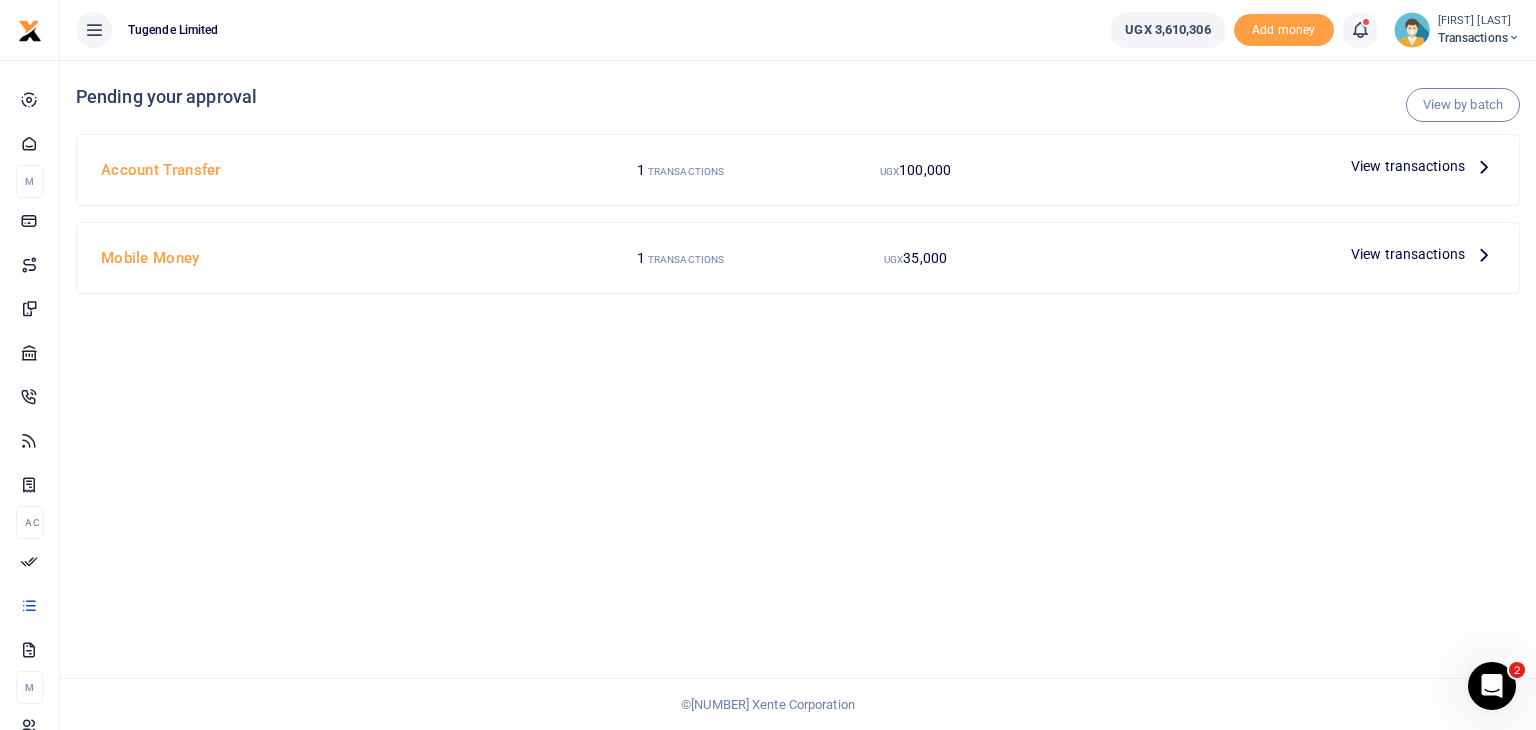 click on "View transactions" at bounding box center (1408, 166) 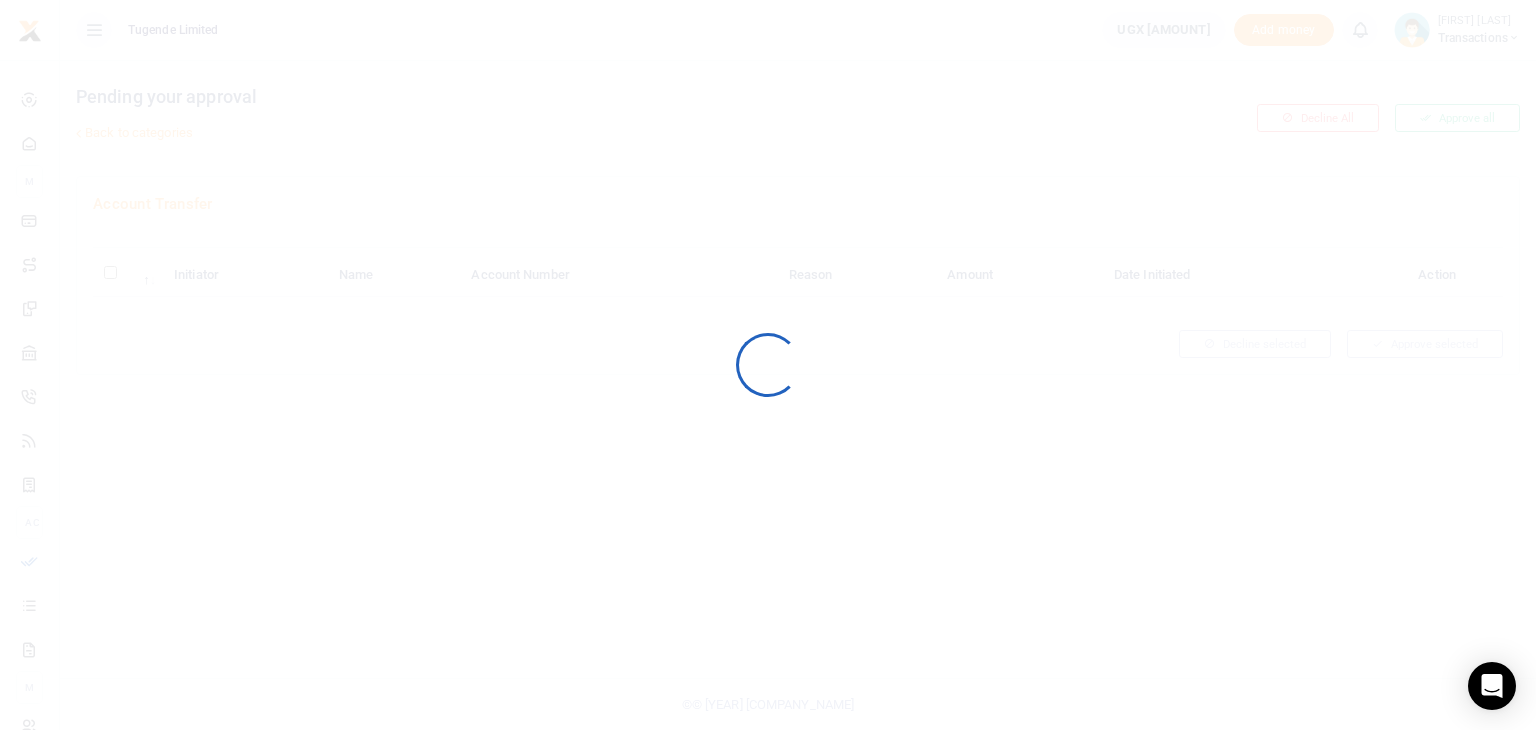 scroll, scrollTop: 0, scrollLeft: 0, axis: both 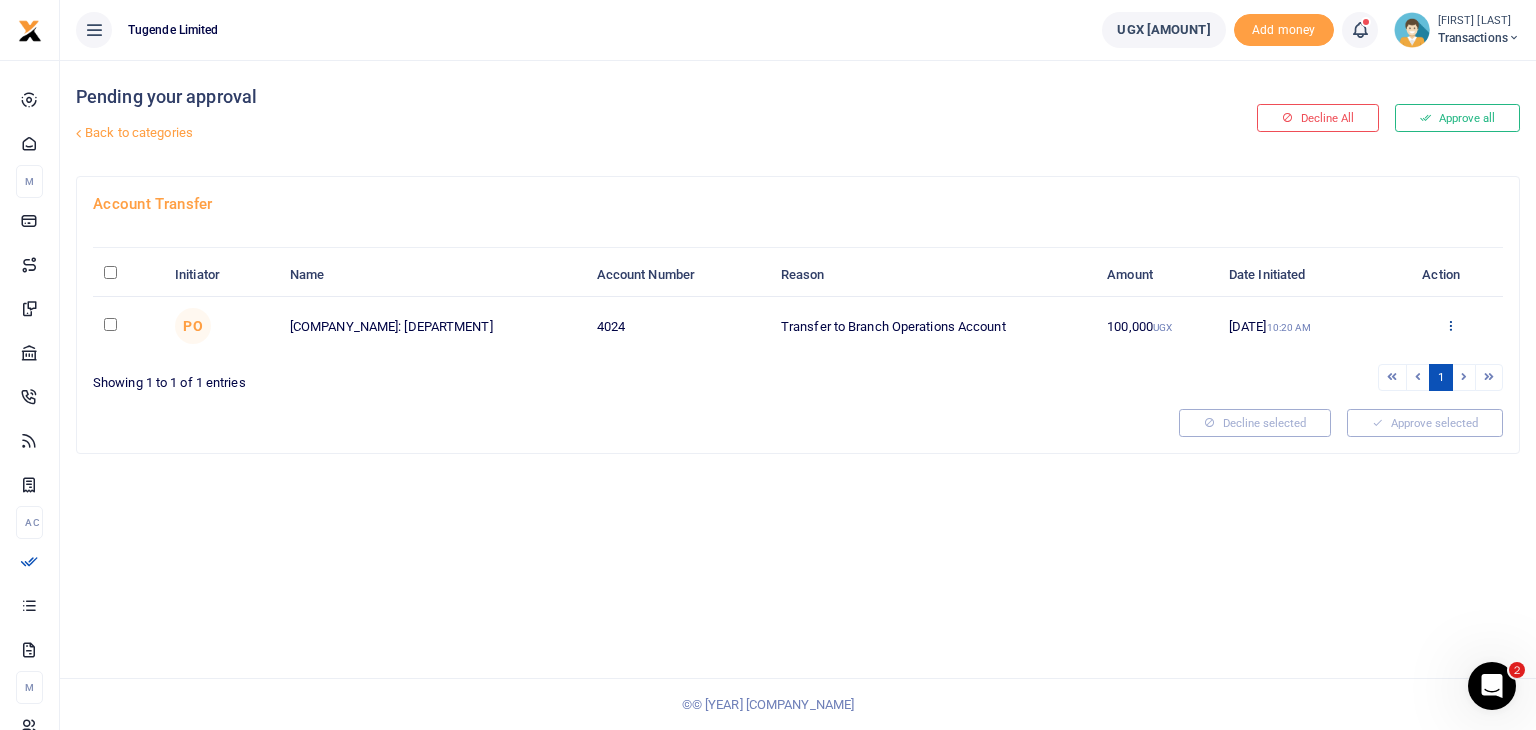 click at bounding box center [1450, 325] 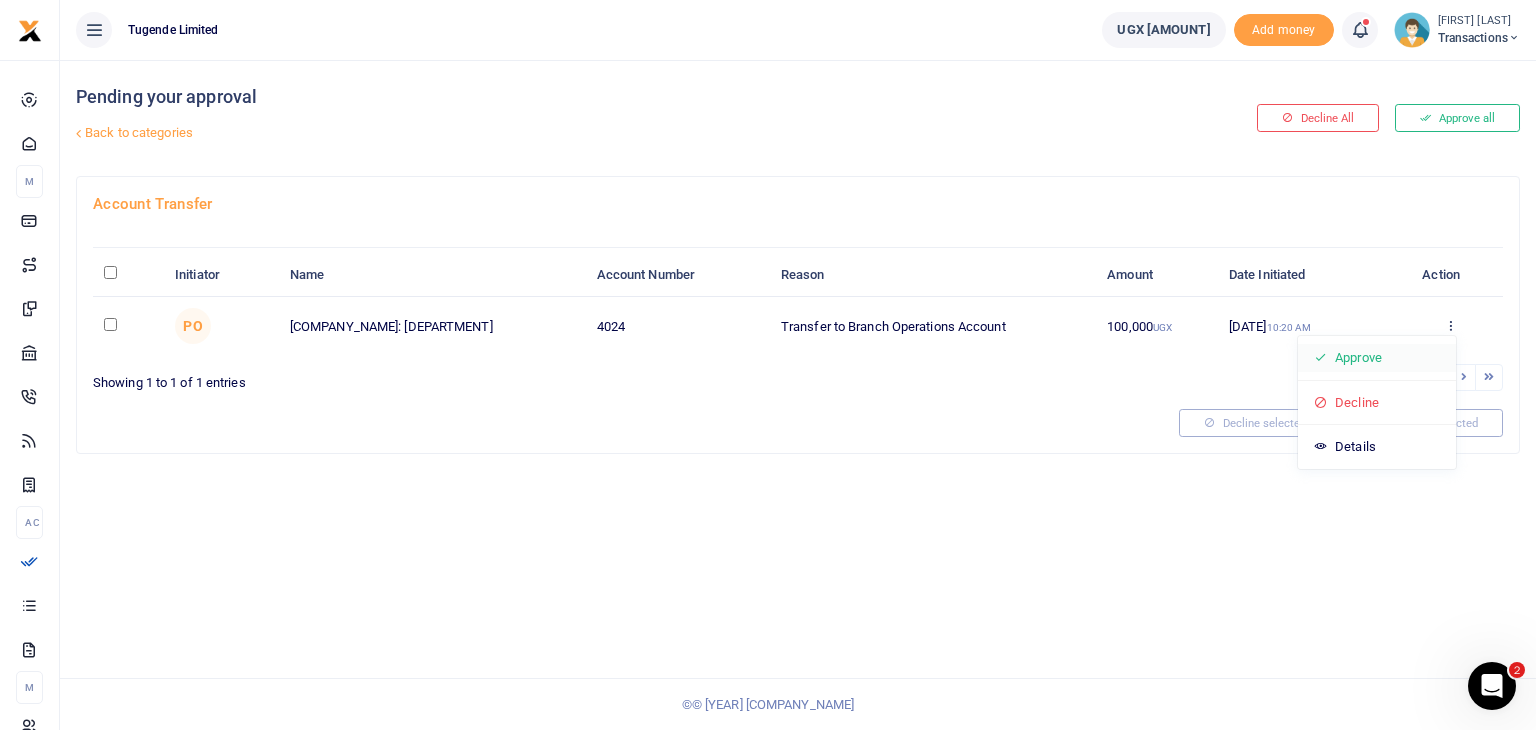 click on "Approve" at bounding box center (1377, 358) 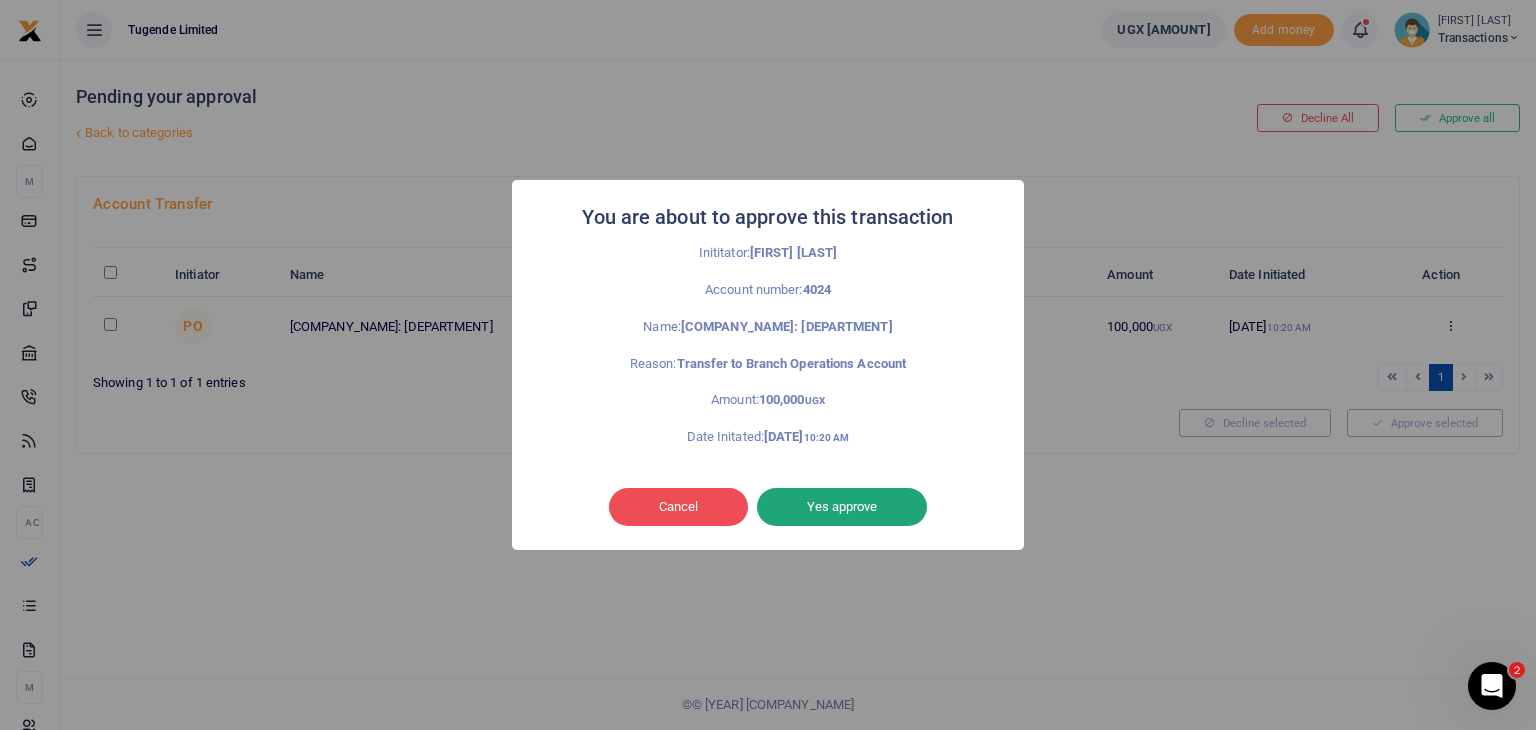 click on "Yes approve" at bounding box center [842, 507] 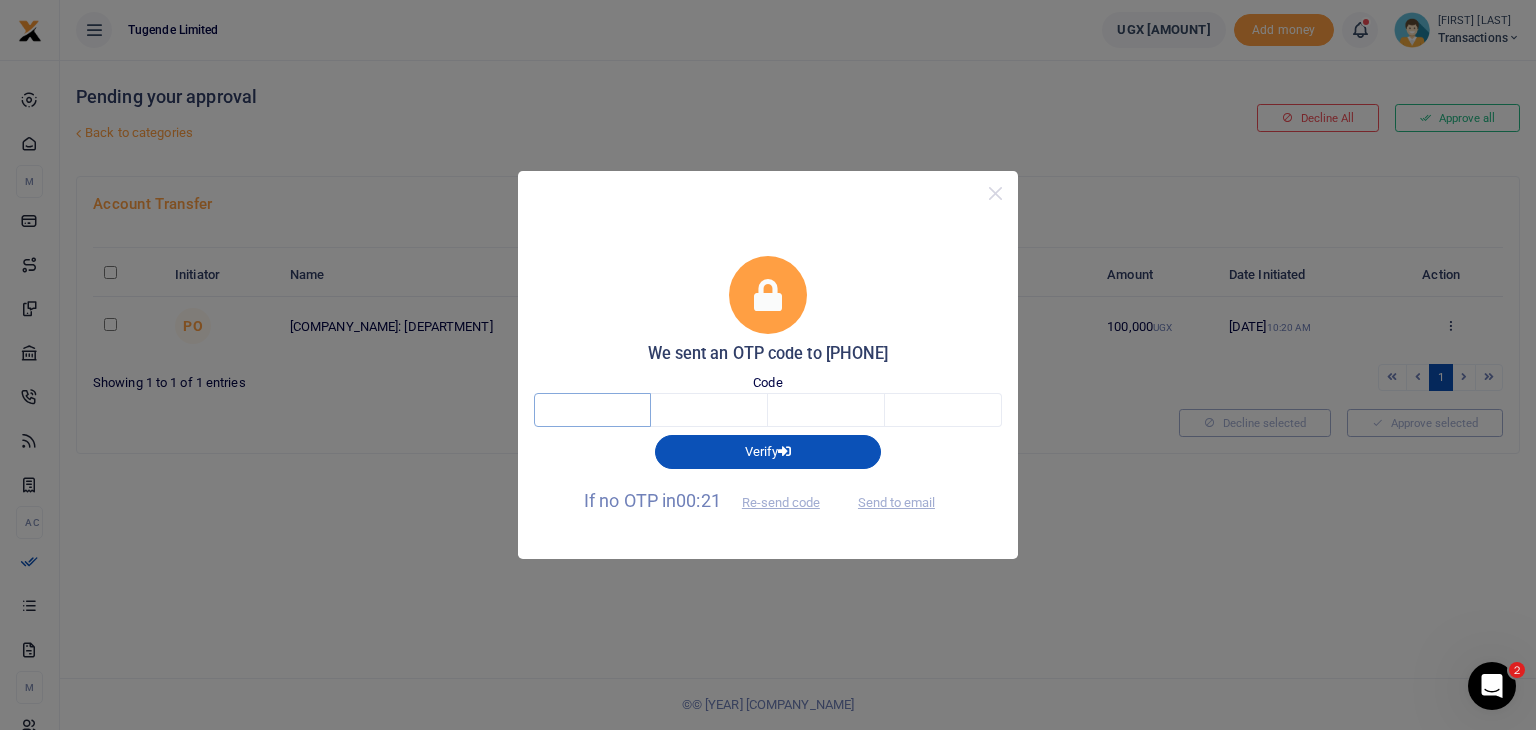 click at bounding box center (592, 410) 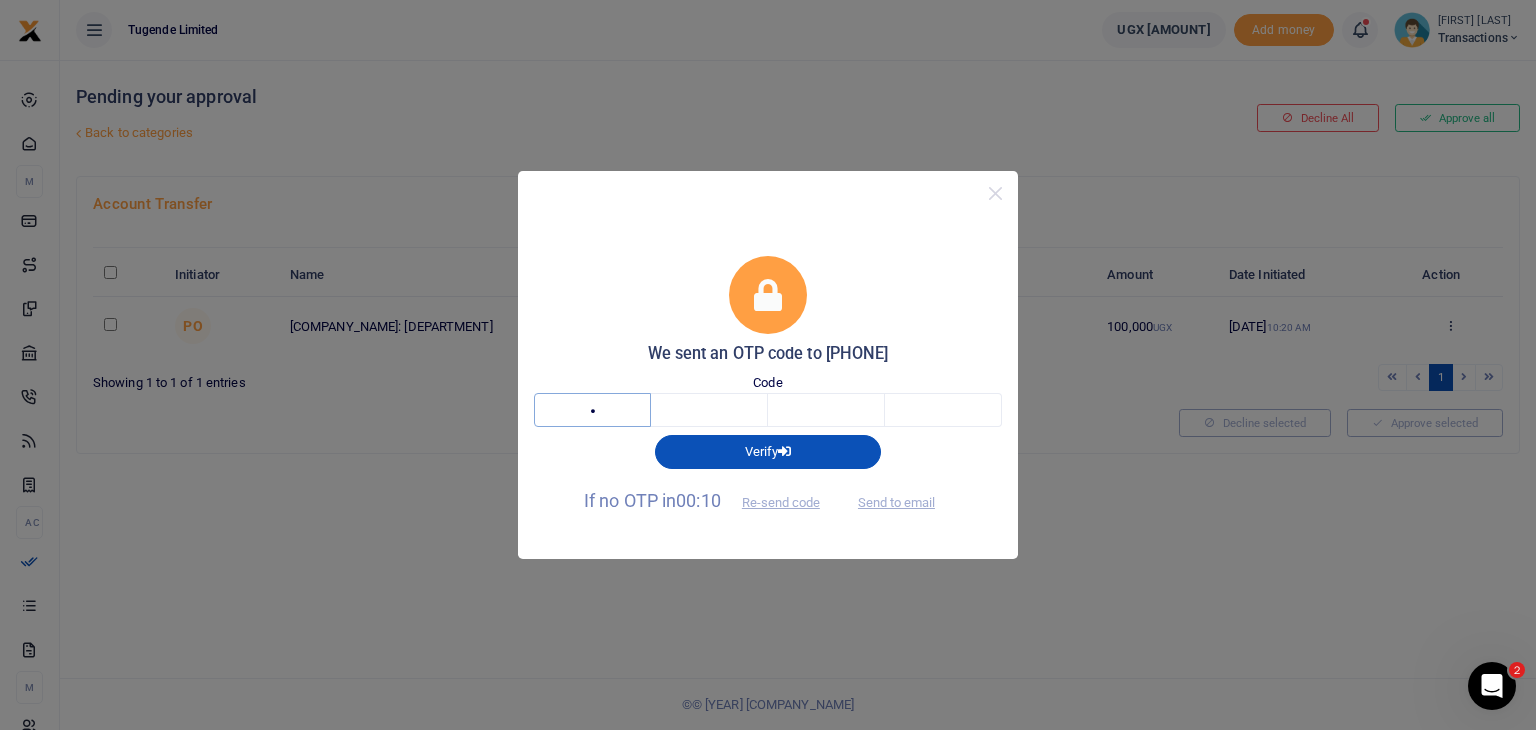 type on "9" 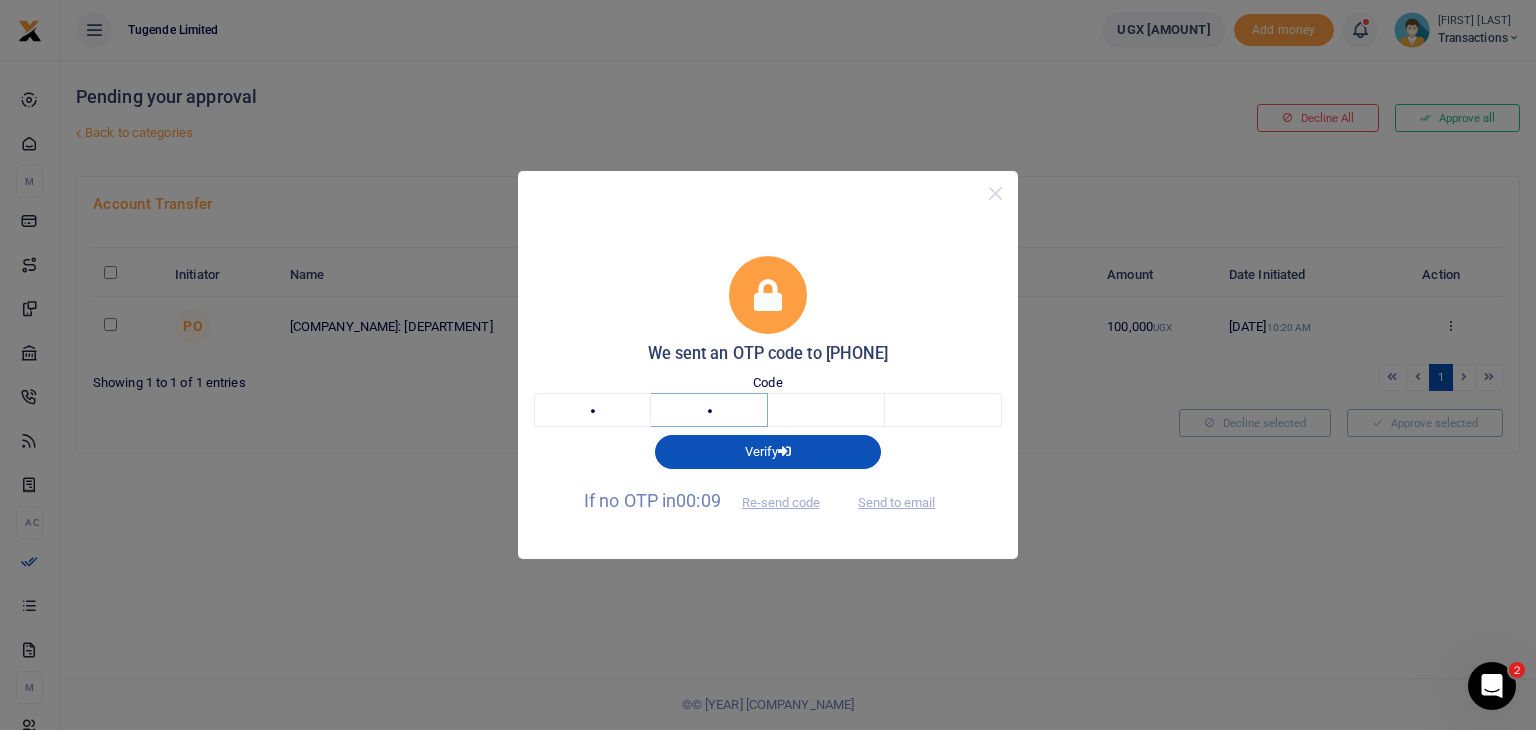 type on "1" 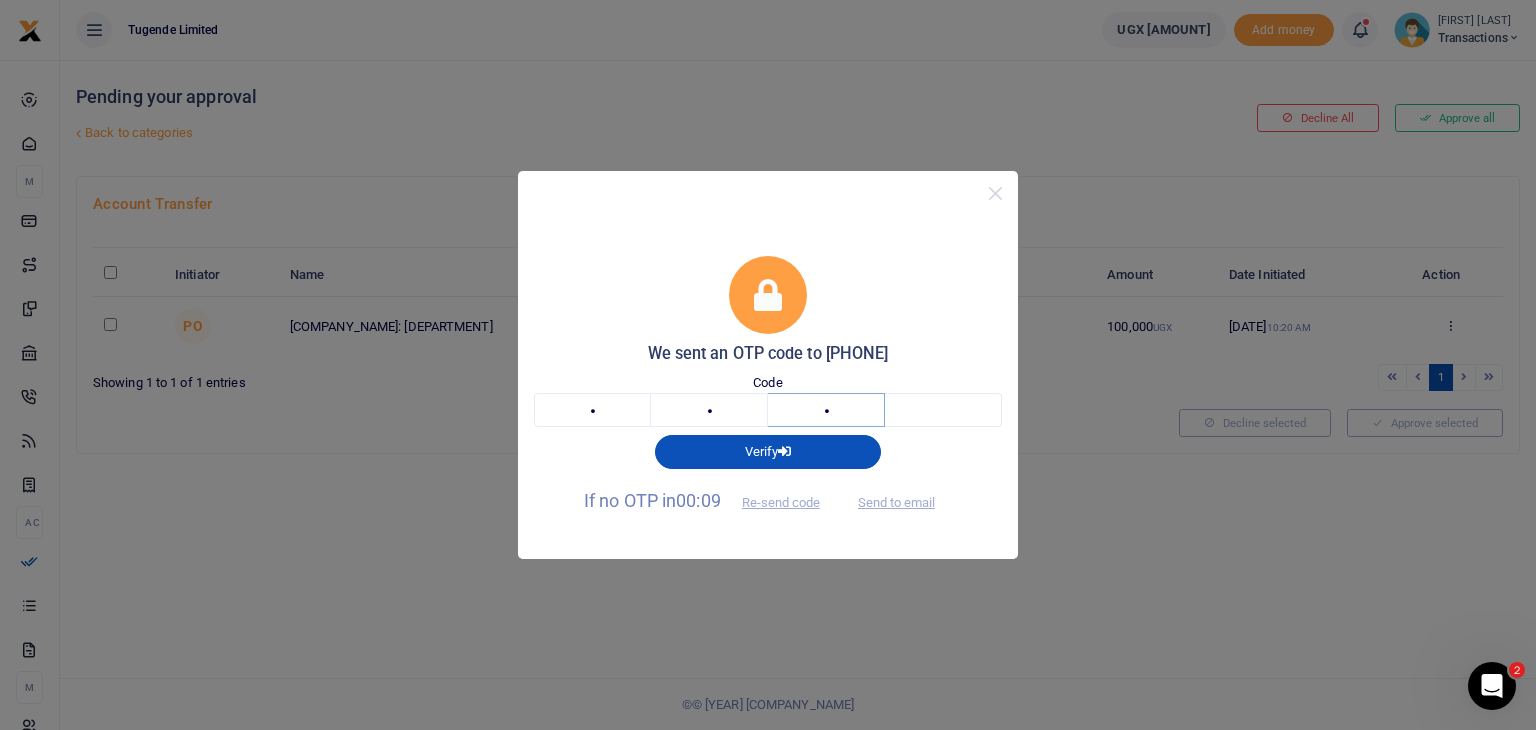 type on "9" 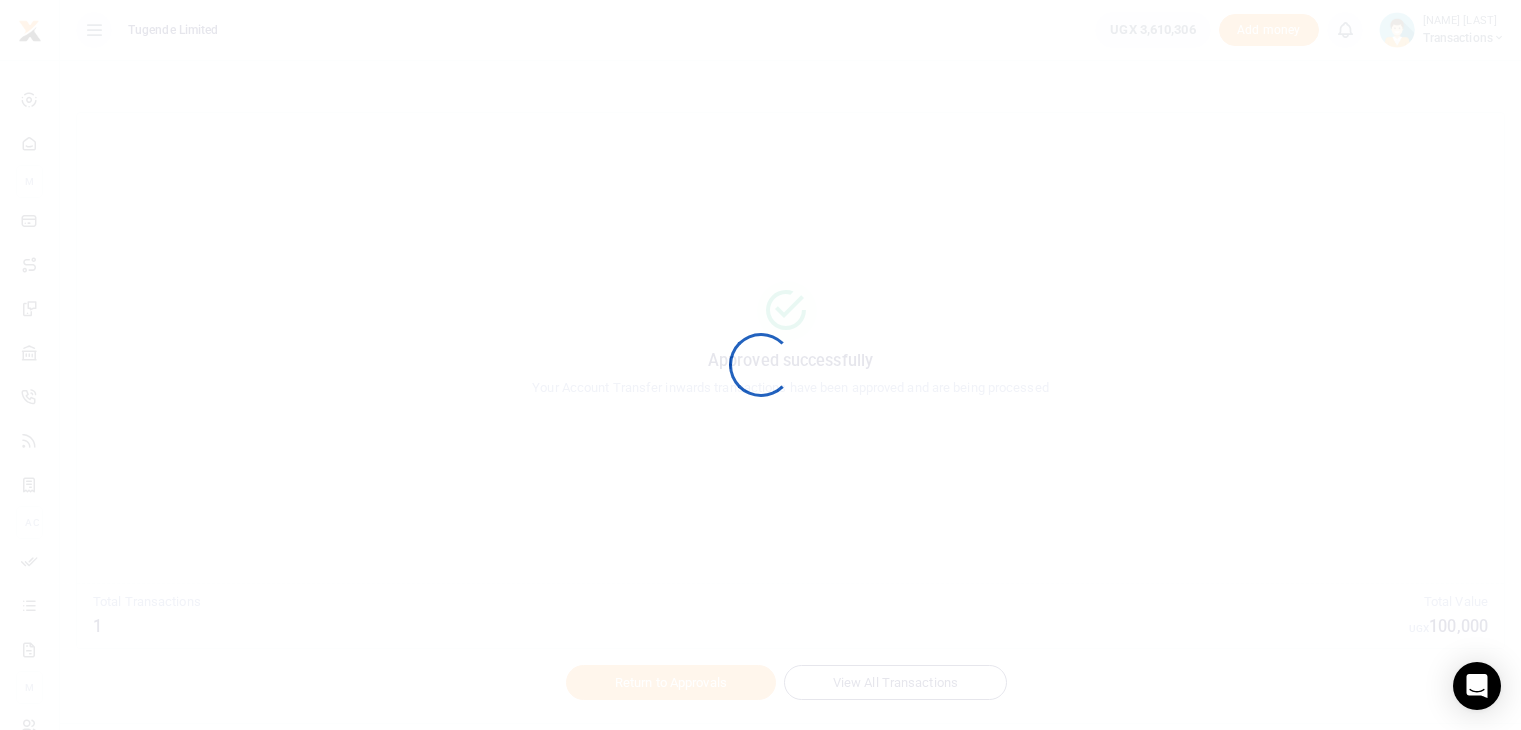 scroll, scrollTop: 0, scrollLeft: 0, axis: both 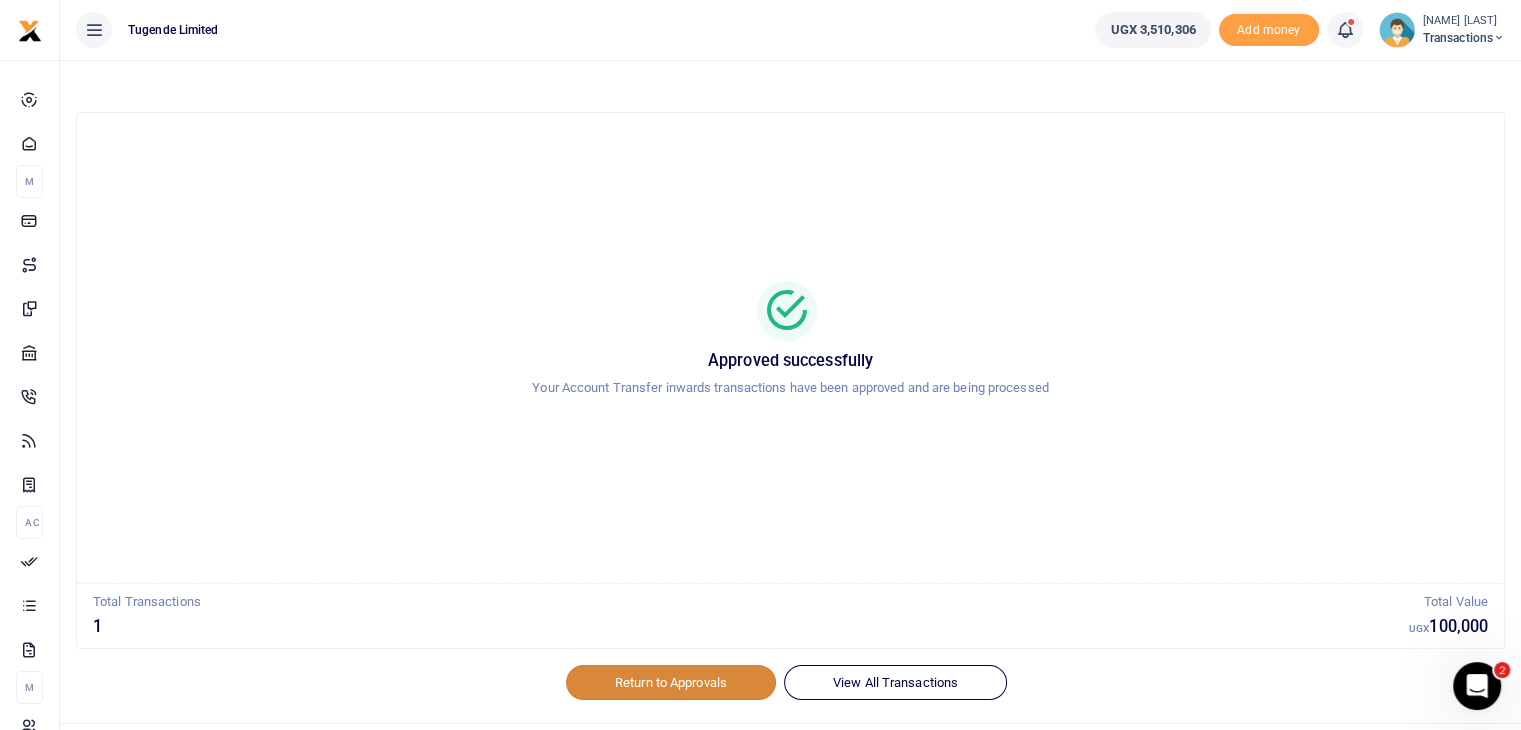click on "Return to Approvals" at bounding box center (671, 682) 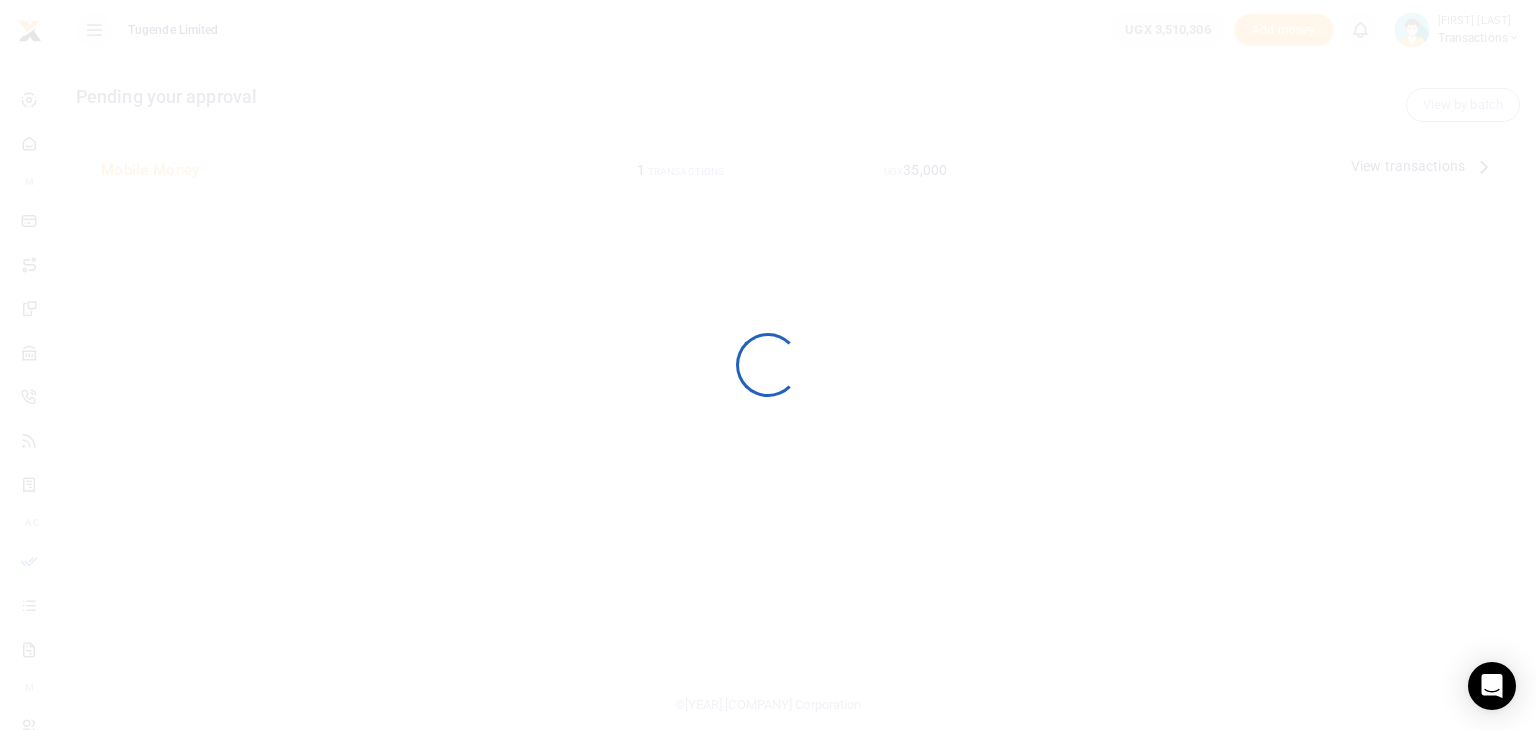 scroll, scrollTop: 0, scrollLeft: 0, axis: both 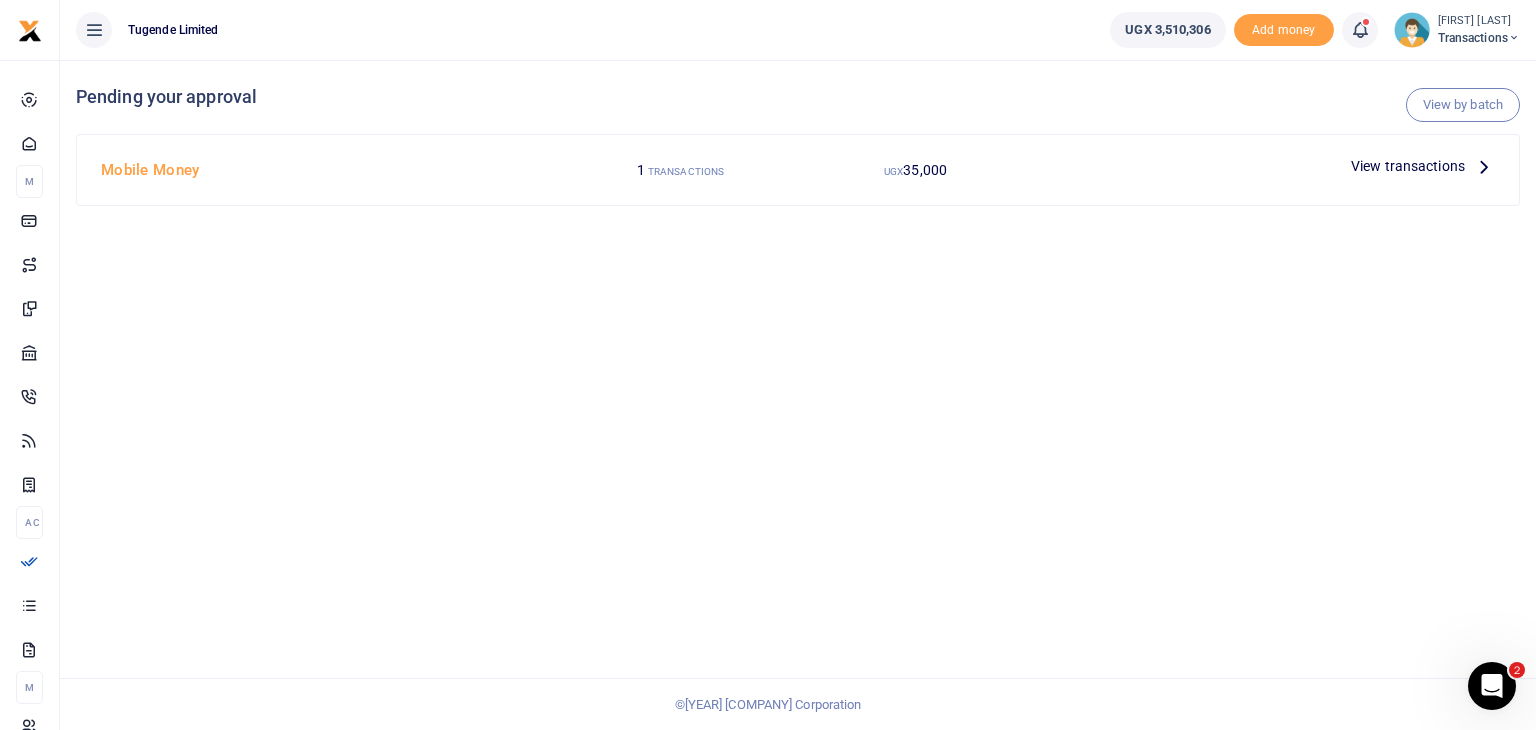 click on "View transactions" at bounding box center [1408, 166] 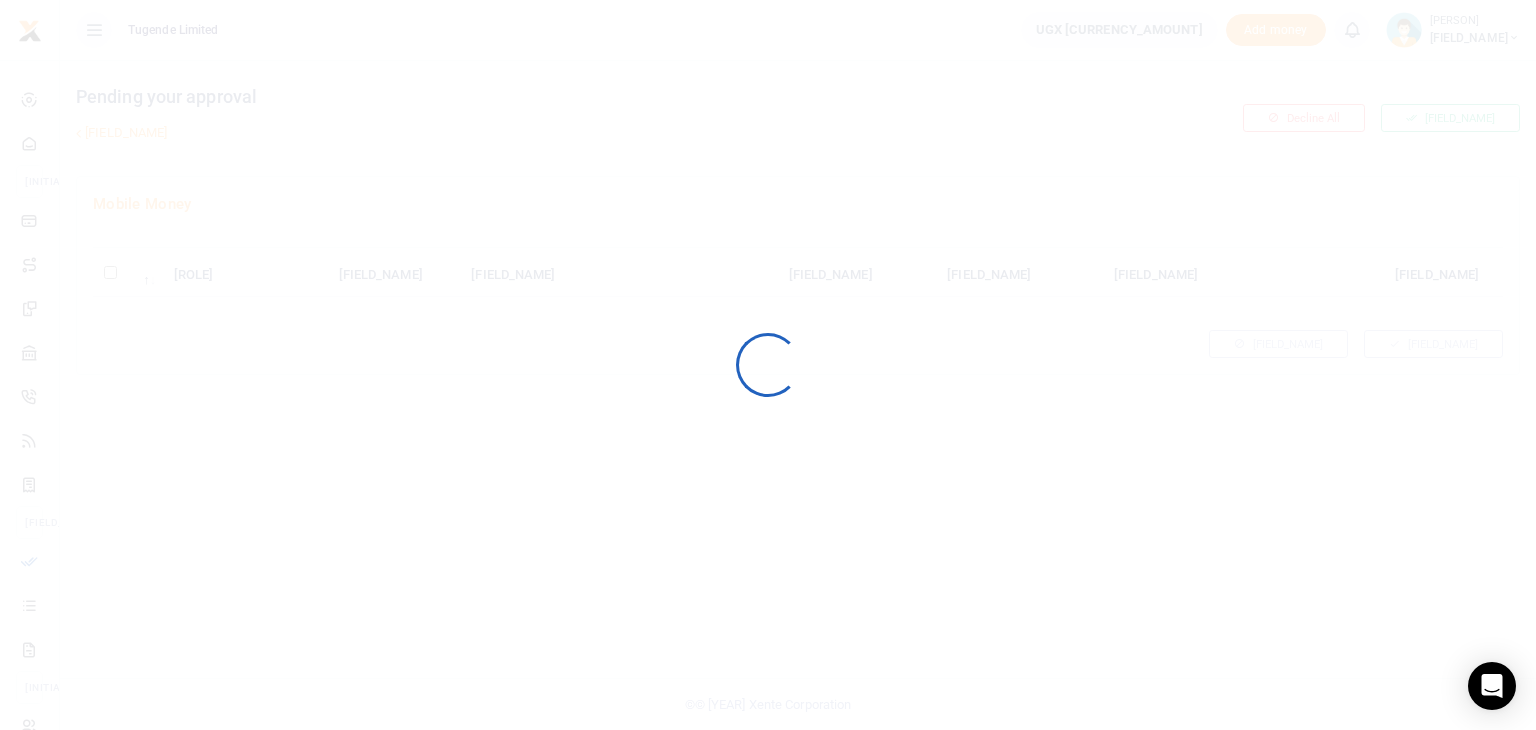 scroll, scrollTop: 0, scrollLeft: 0, axis: both 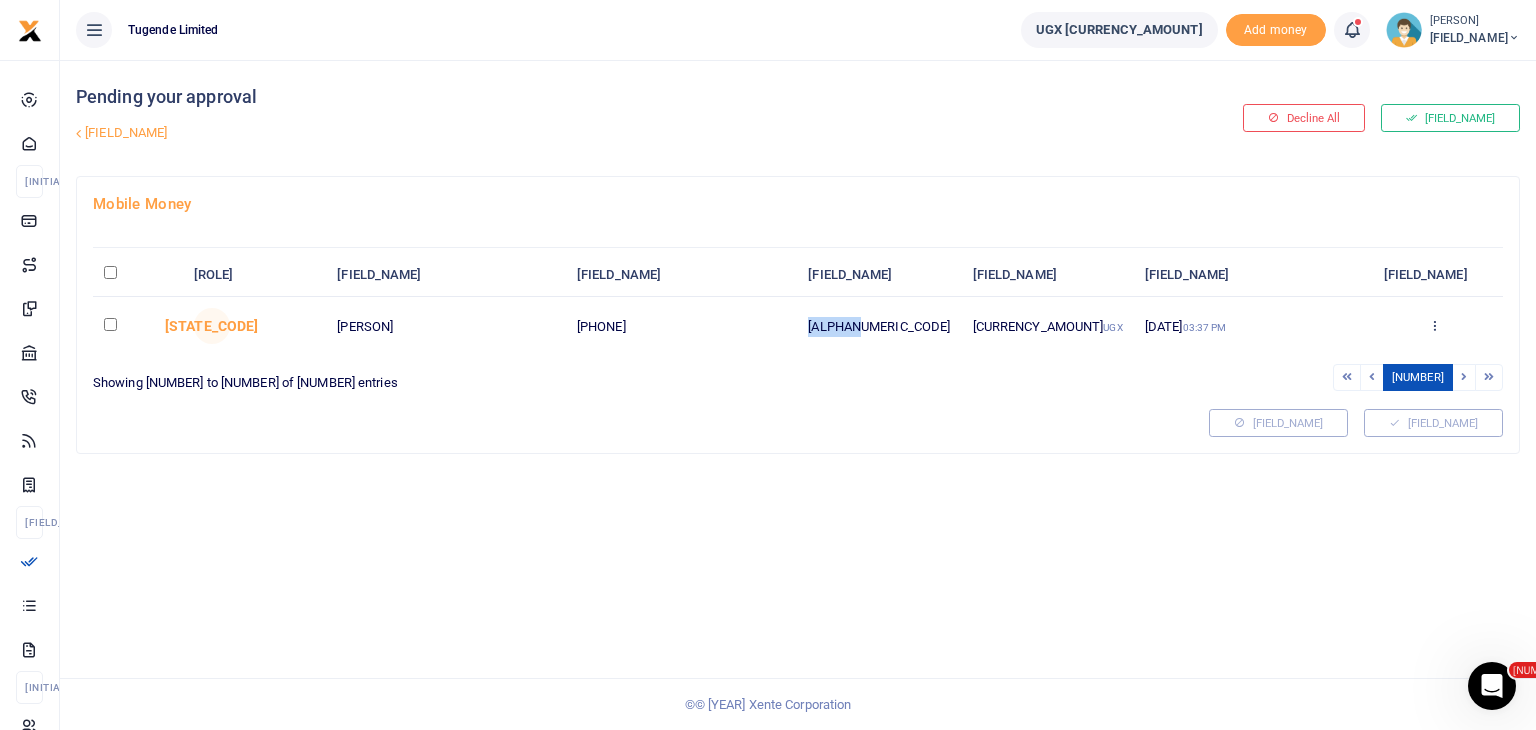 drag, startPoint x: 836, startPoint y: 321, endPoint x: 907, endPoint y: 322, distance: 71.00704 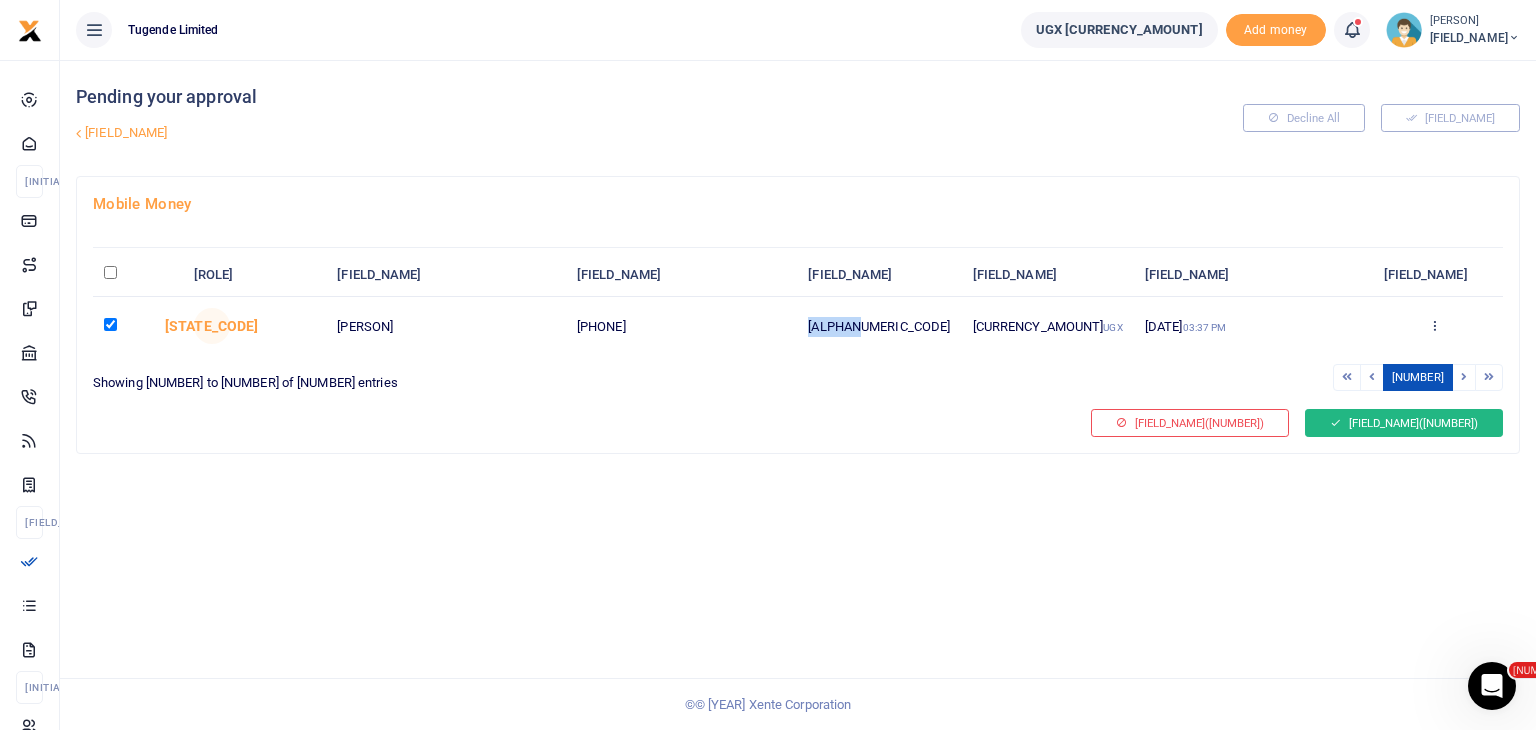 click on "Approve selected  (1)" at bounding box center (1404, 423) 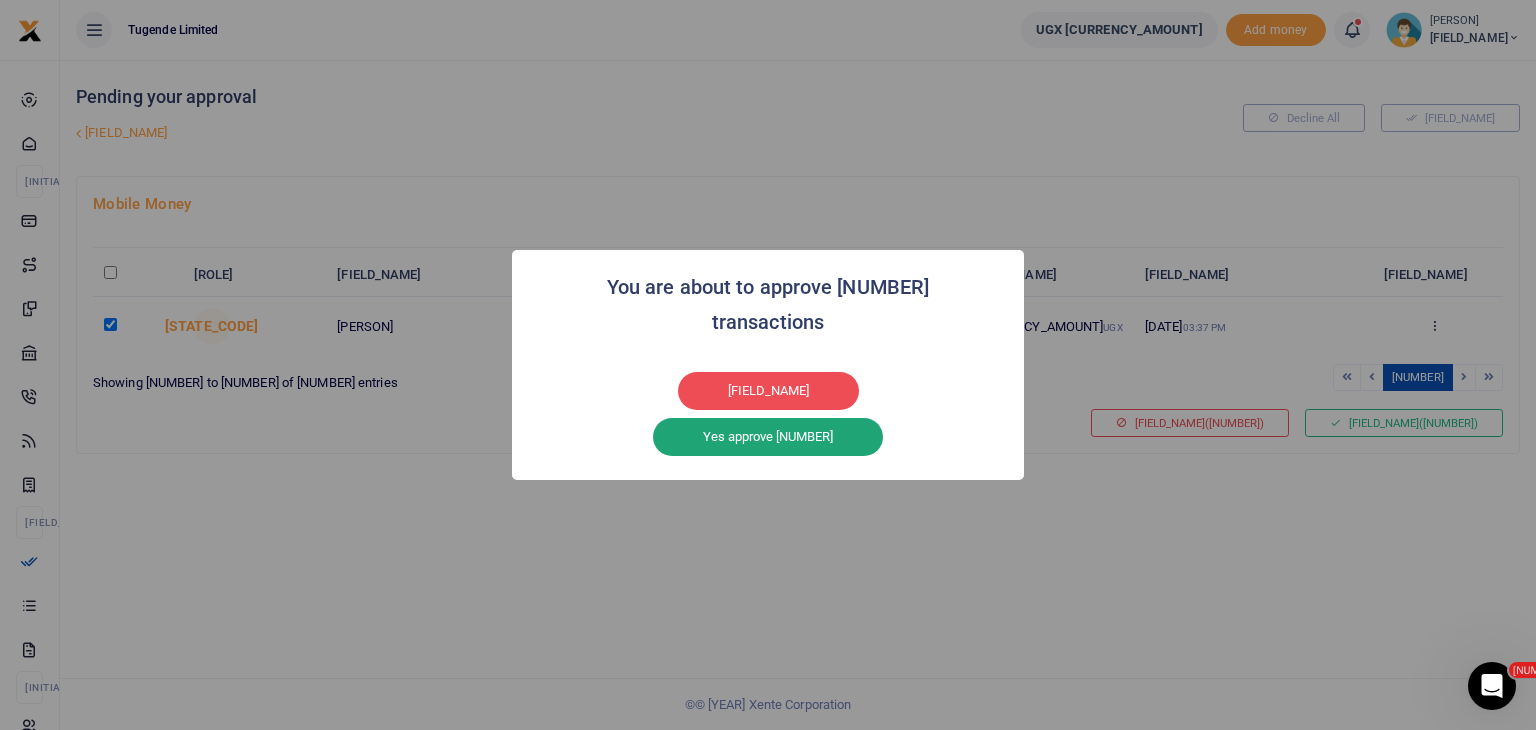 click on "Yes approve 1" at bounding box center [768, 437] 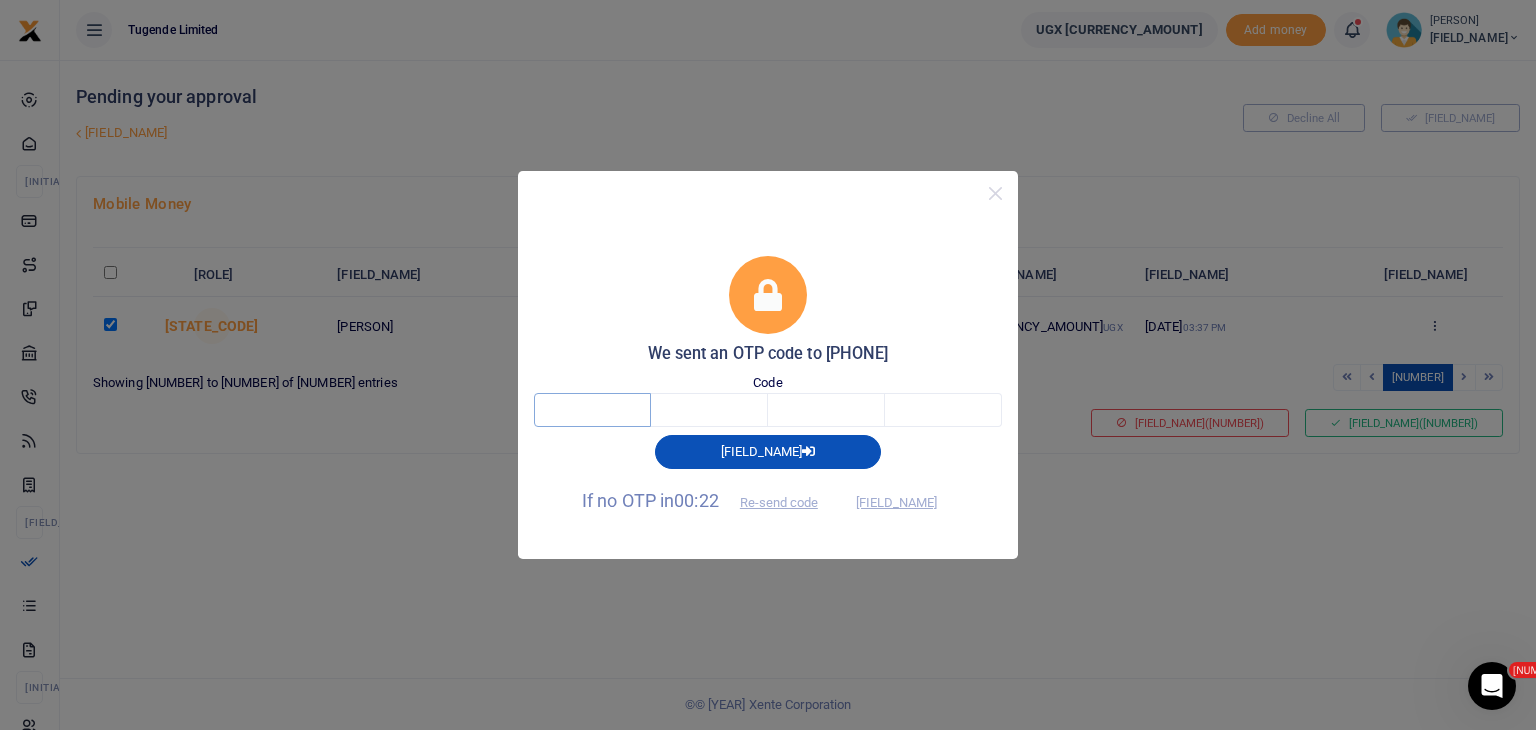 click at bounding box center (592, 410) 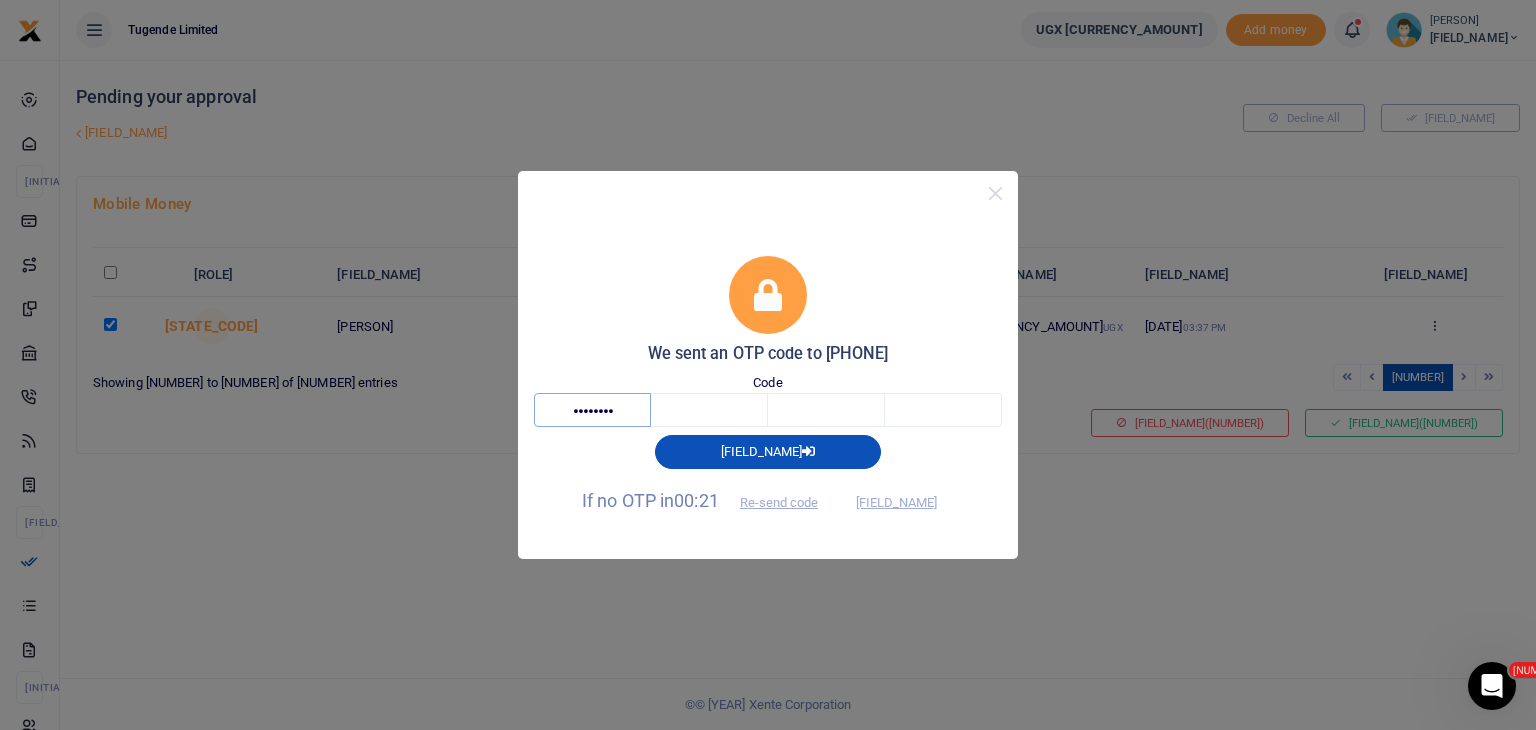 type on "7" 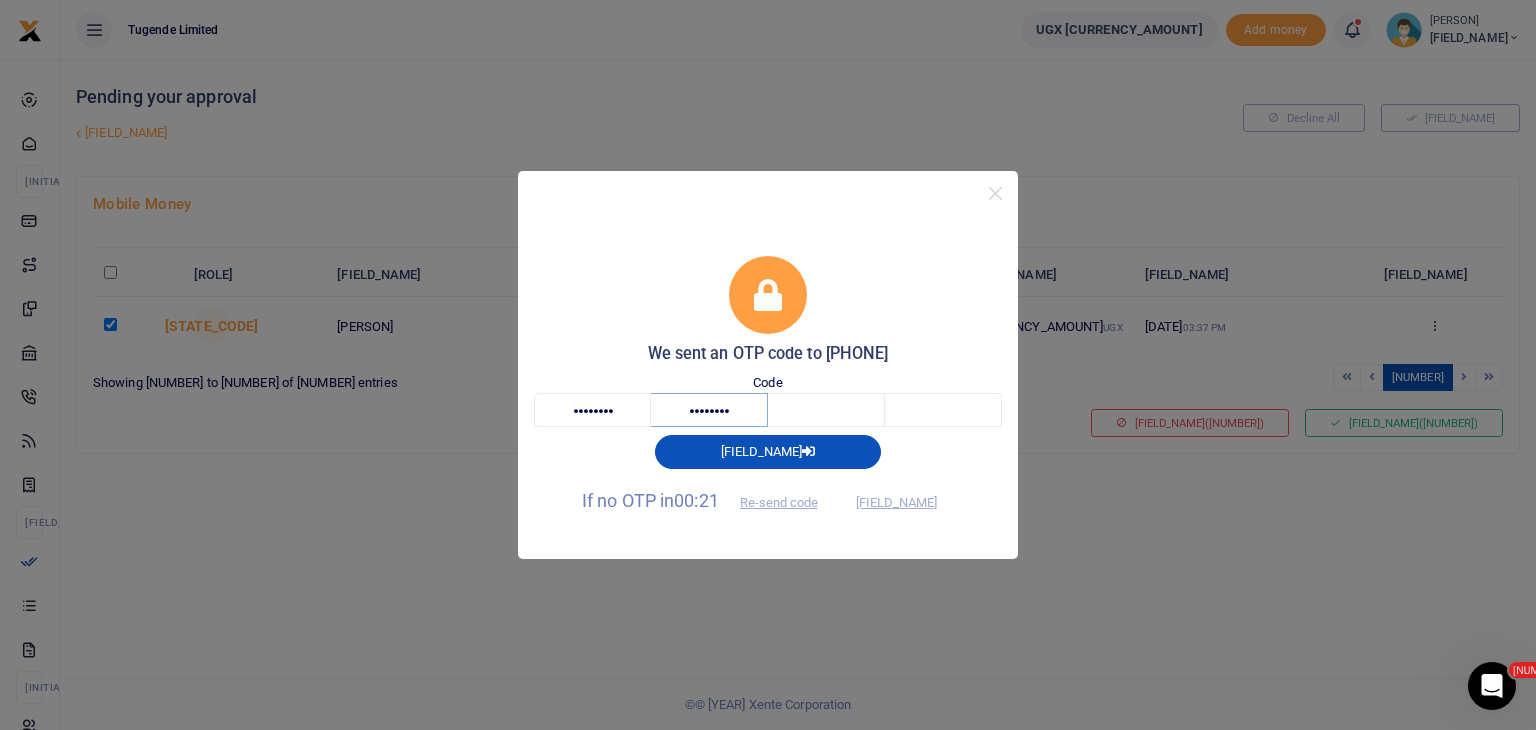 type on "5" 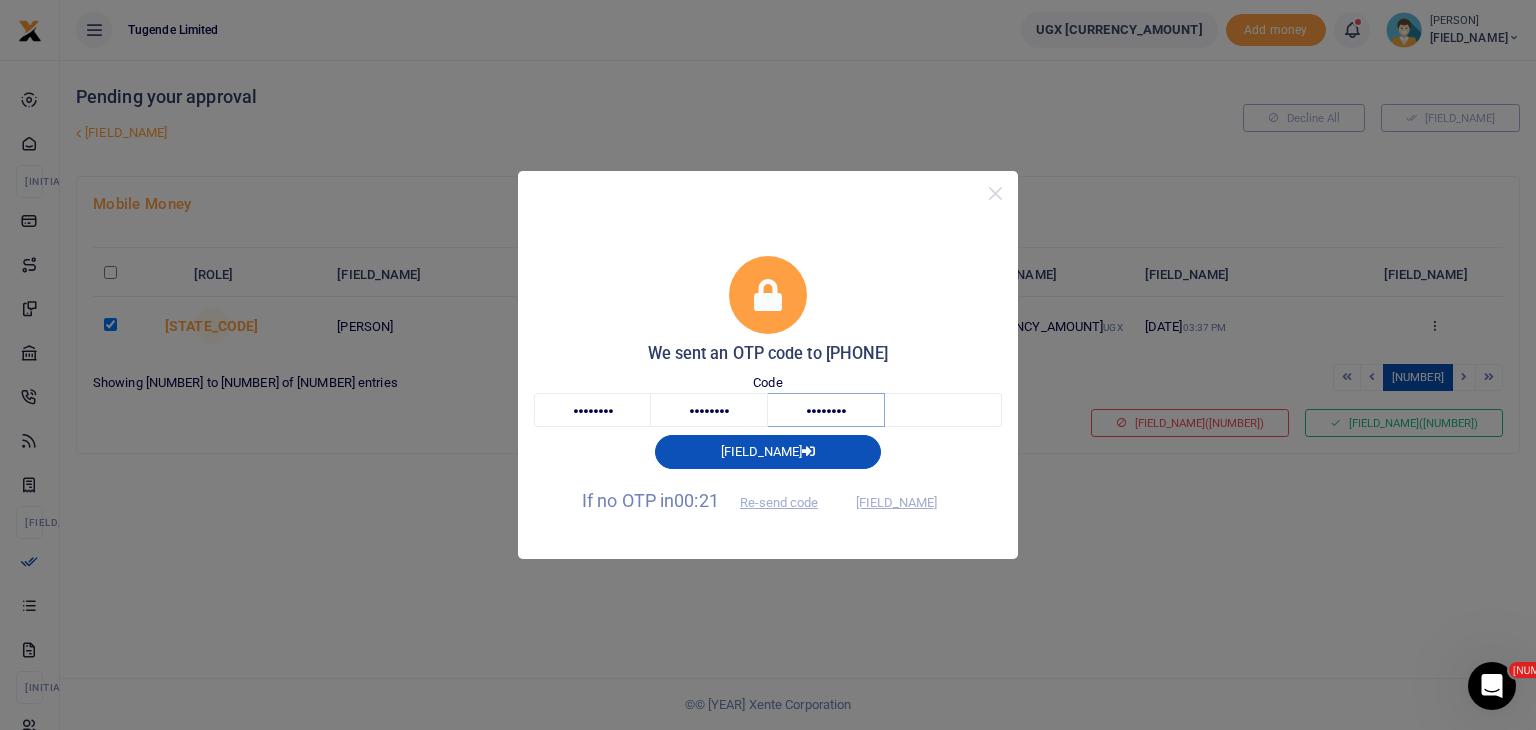 type on "7" 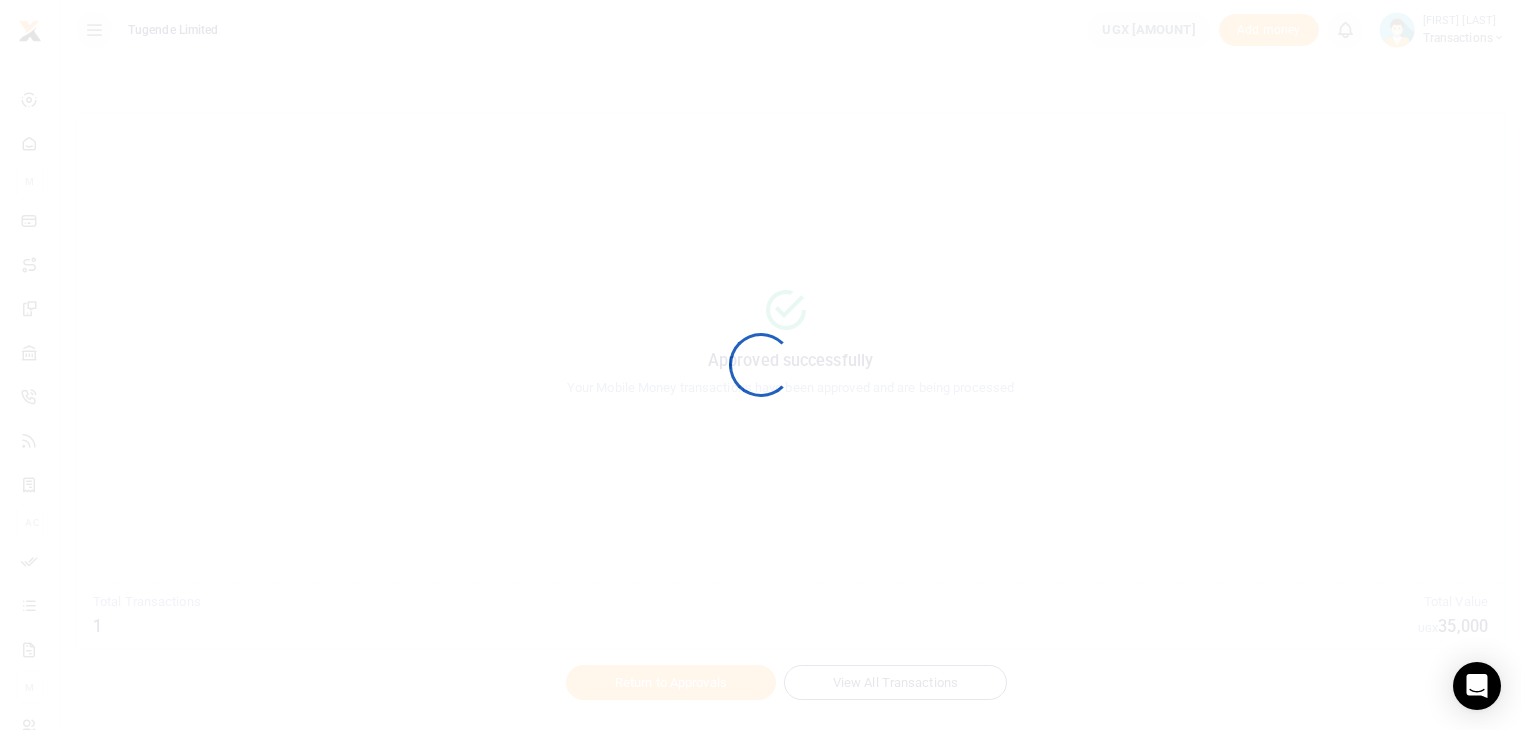 scroll, scrollTop: 0, scrollLeft: 0, axis: both 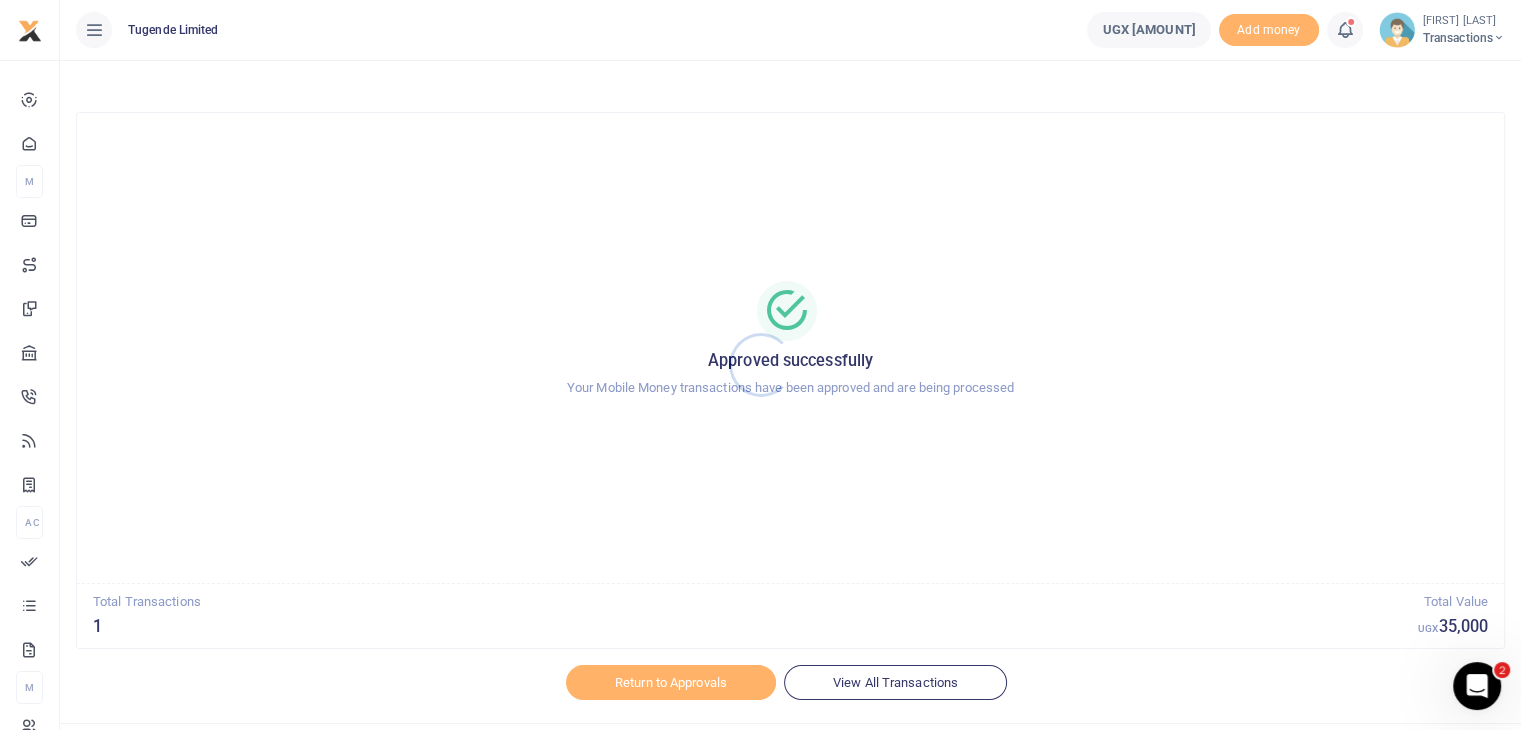 click at bounding box center (760, 365) 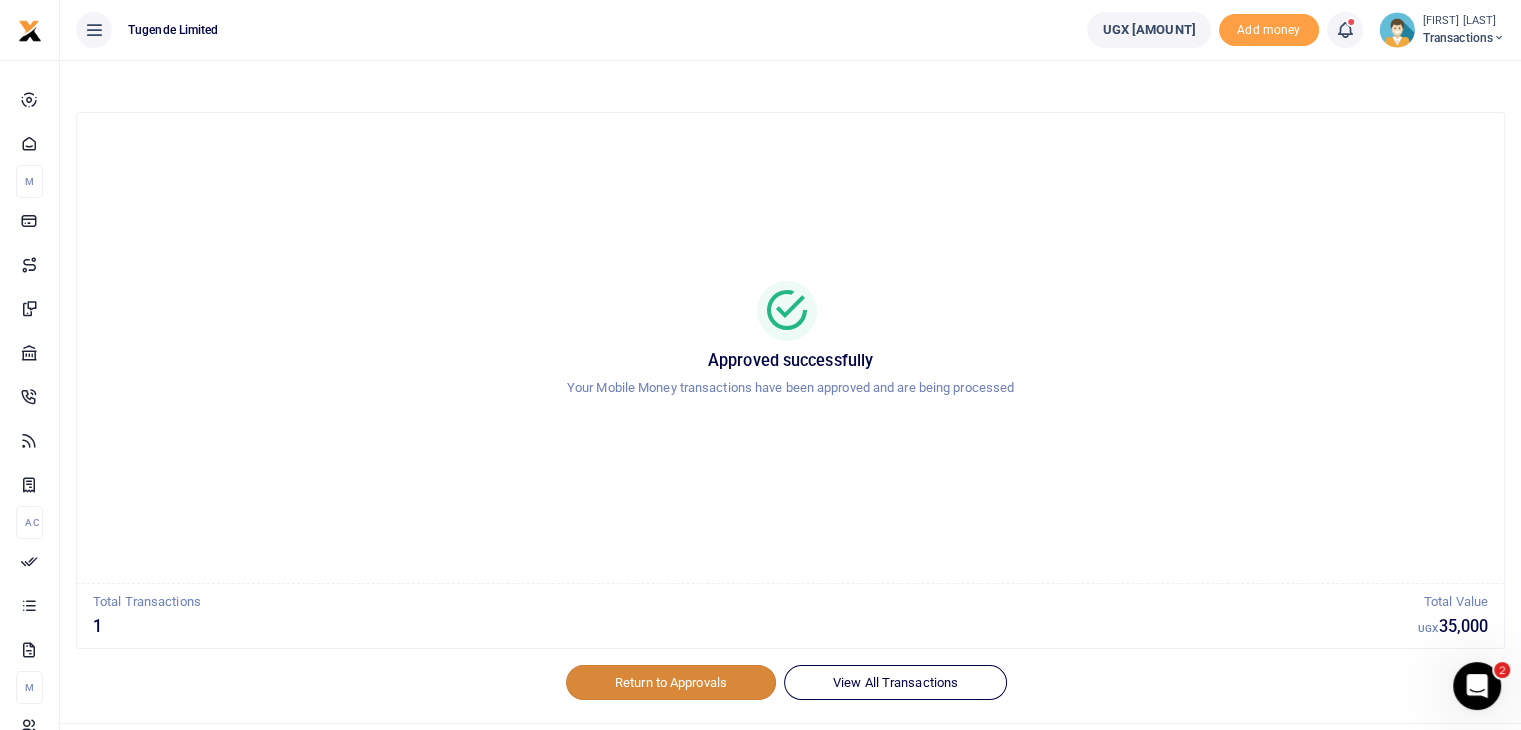 click on "Return to Approvals" at bounding box center (671, 682) 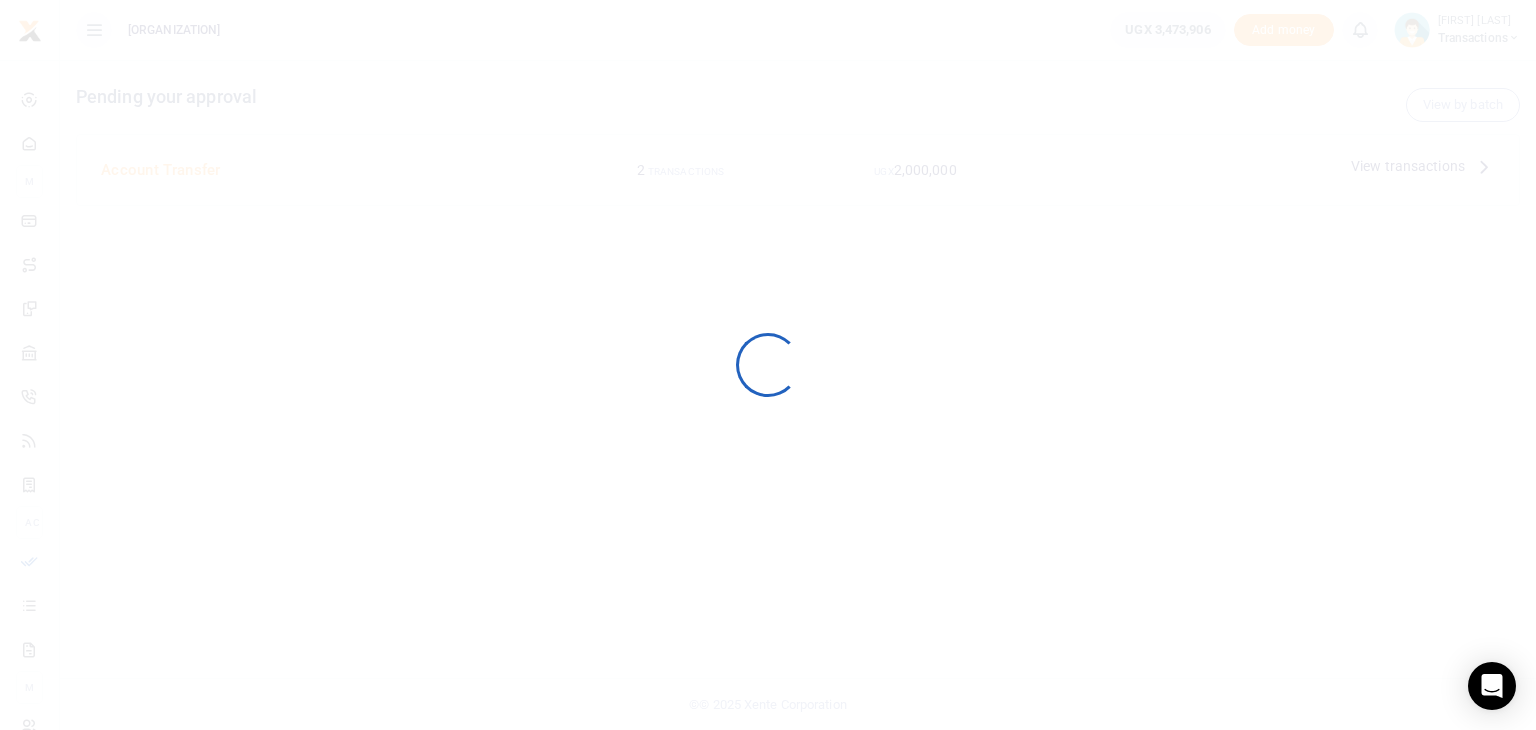 scroll, scrollTop: 0, scrollLeft: 0, axis: both 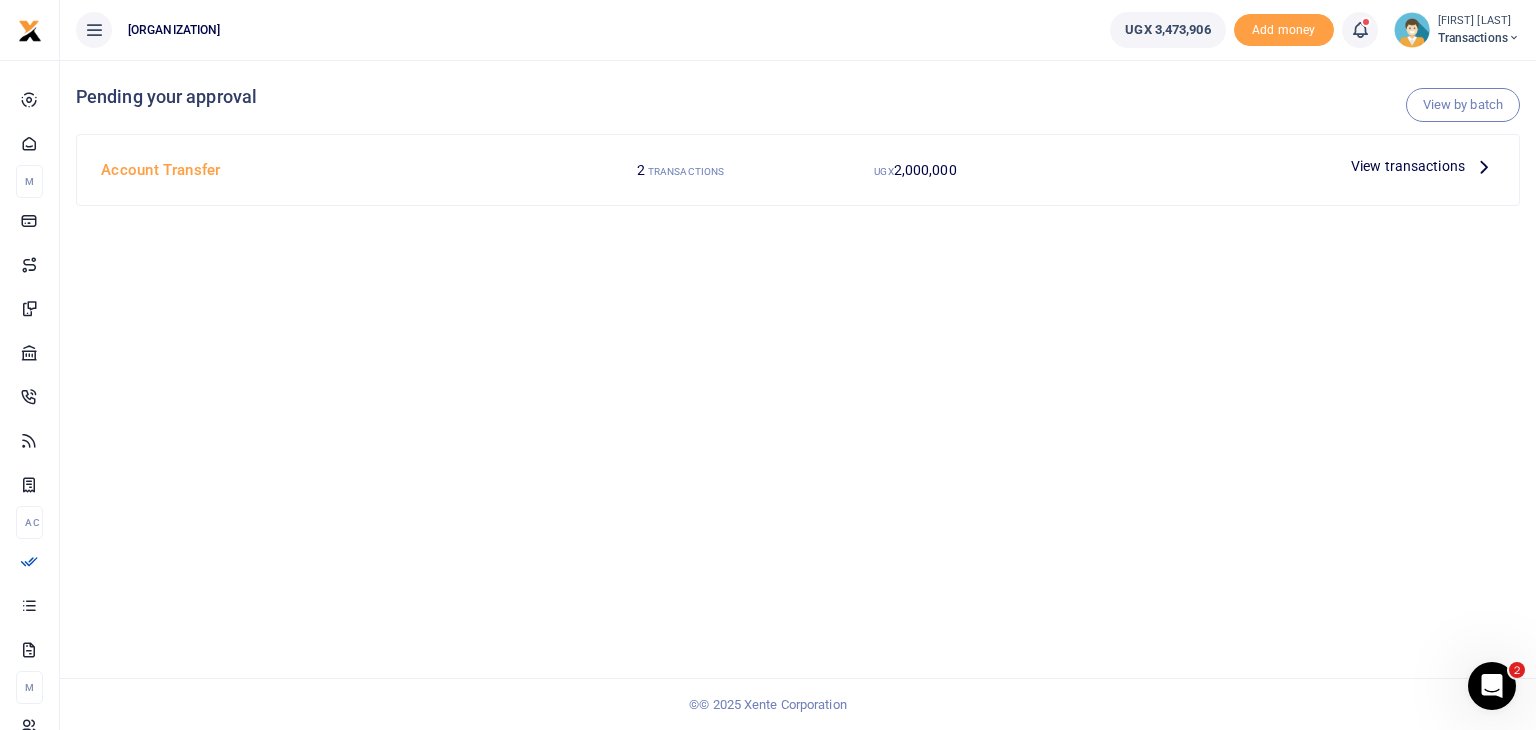 click on "View transactions" at bounding box center [1408, 166] 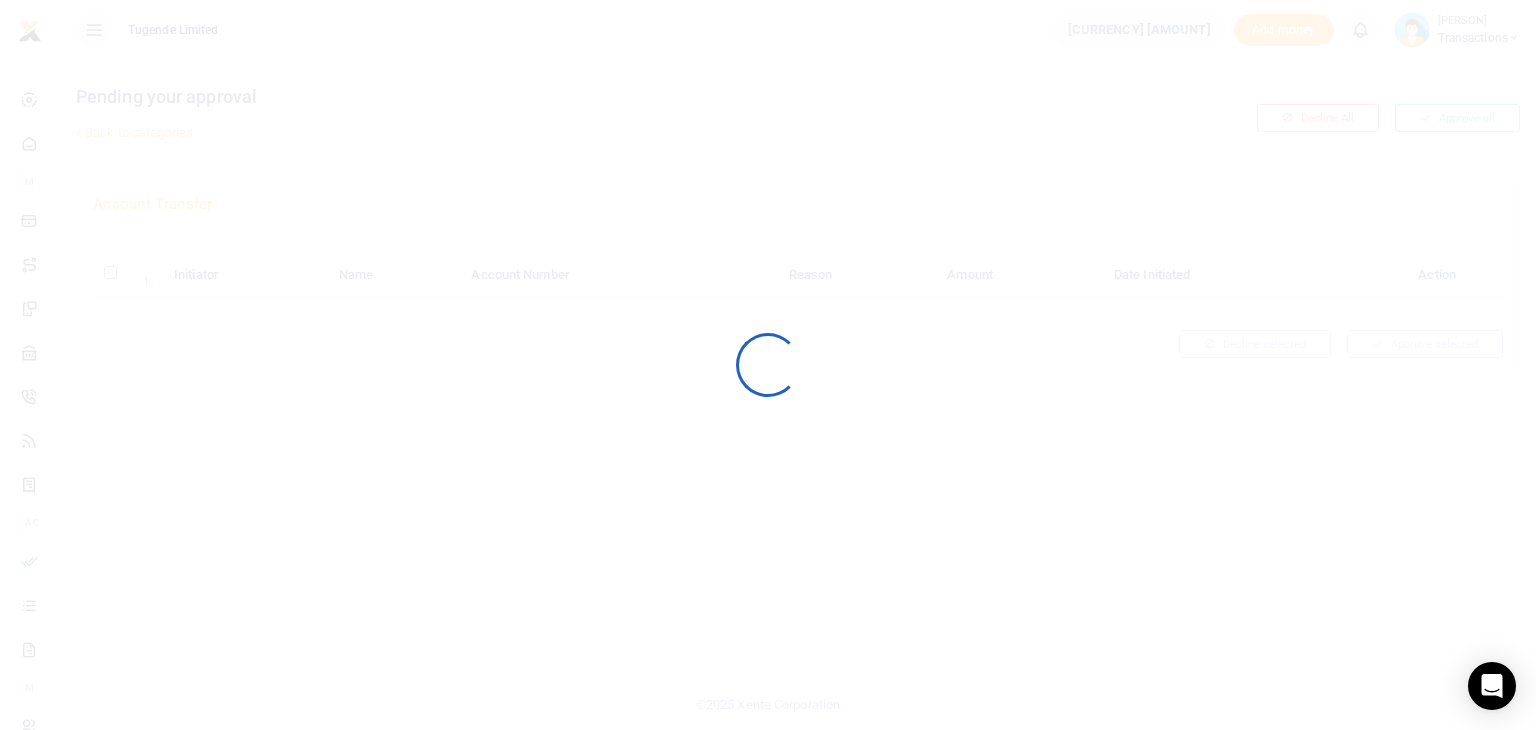 scroll, scrollTop: 0, scrollLeft: 0, axis: both 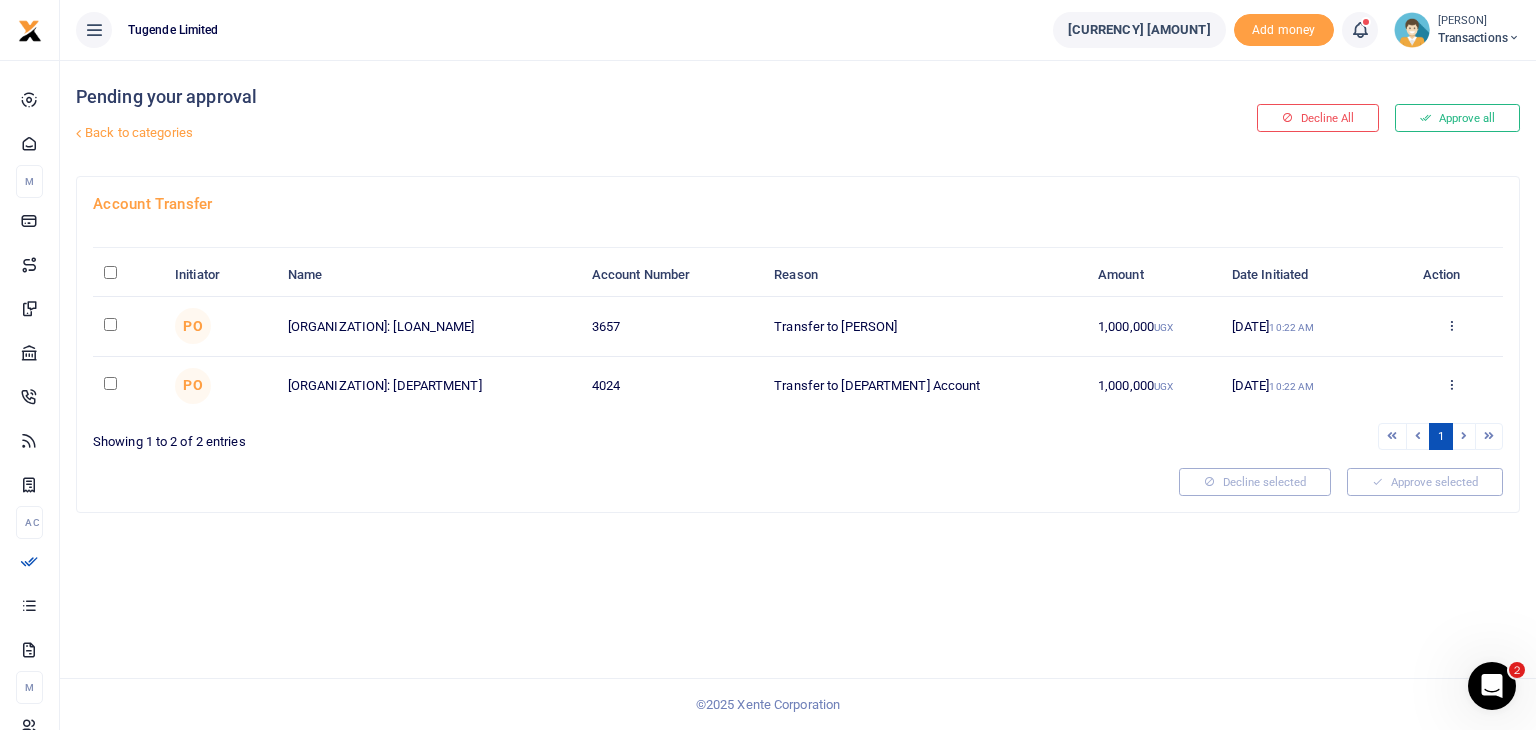 click at bounding box center [110, 272] 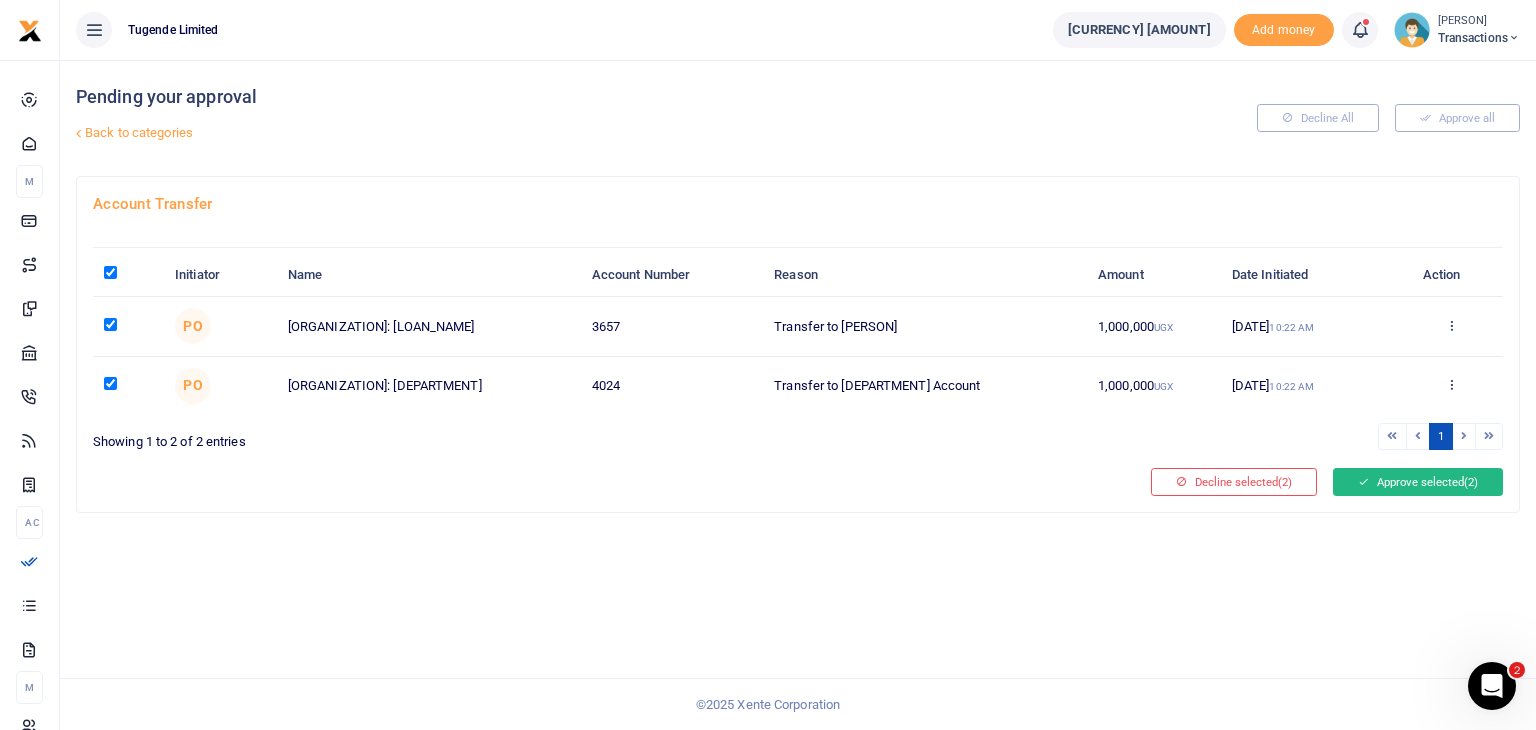click on "Approve selected  (2)" at bounding box center [1418, 482] 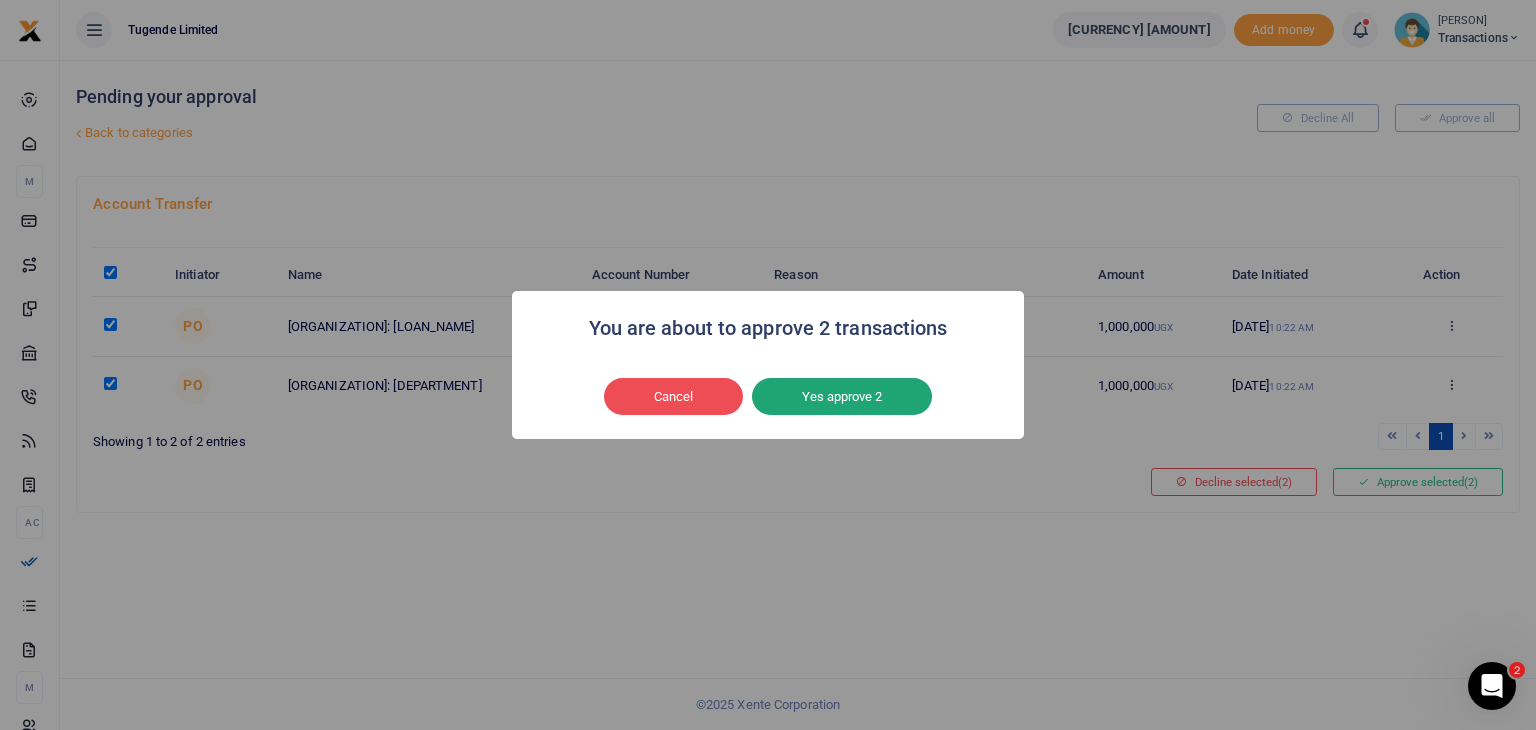 click on "Yes approve 2" at bounding box center (842, 397) 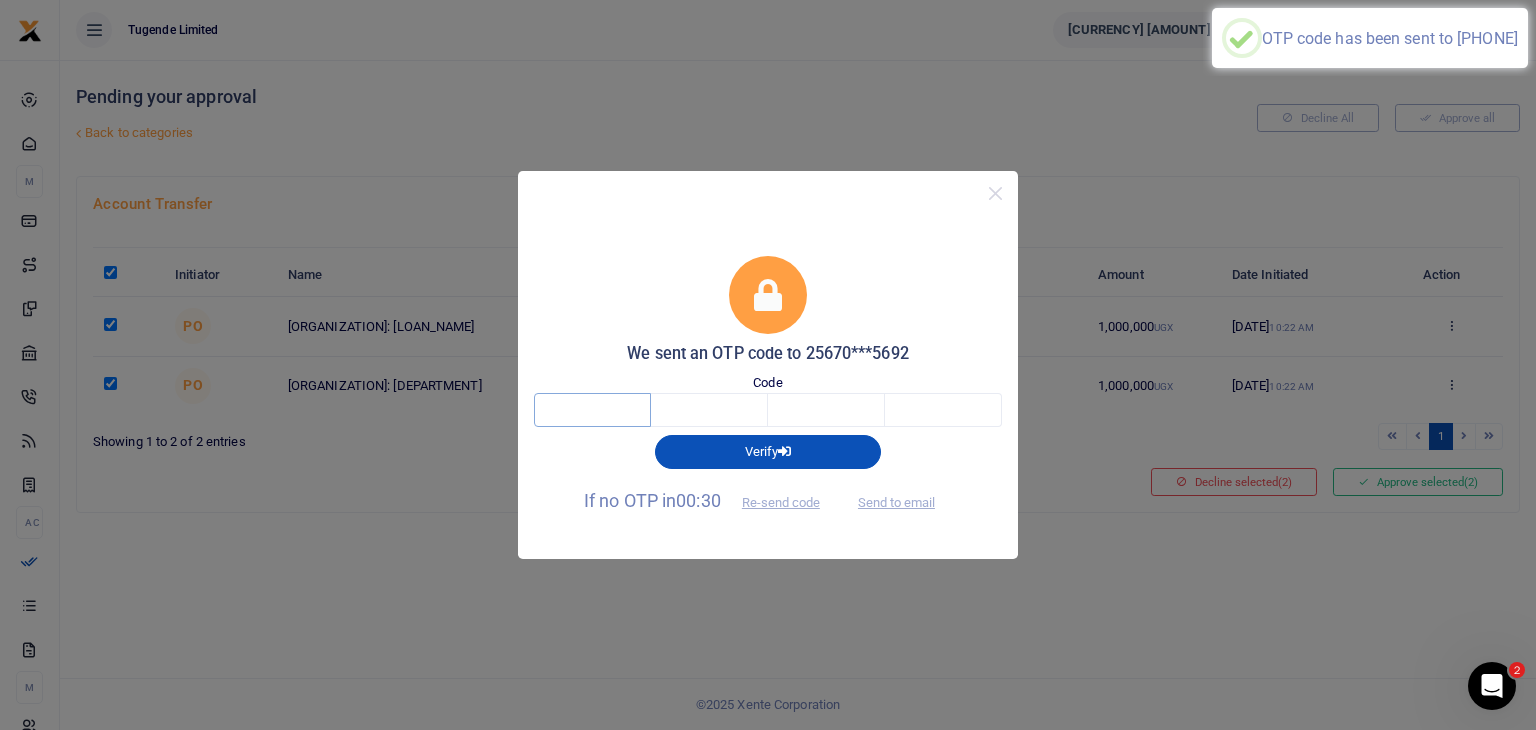 click at bounding box center [592, 410] 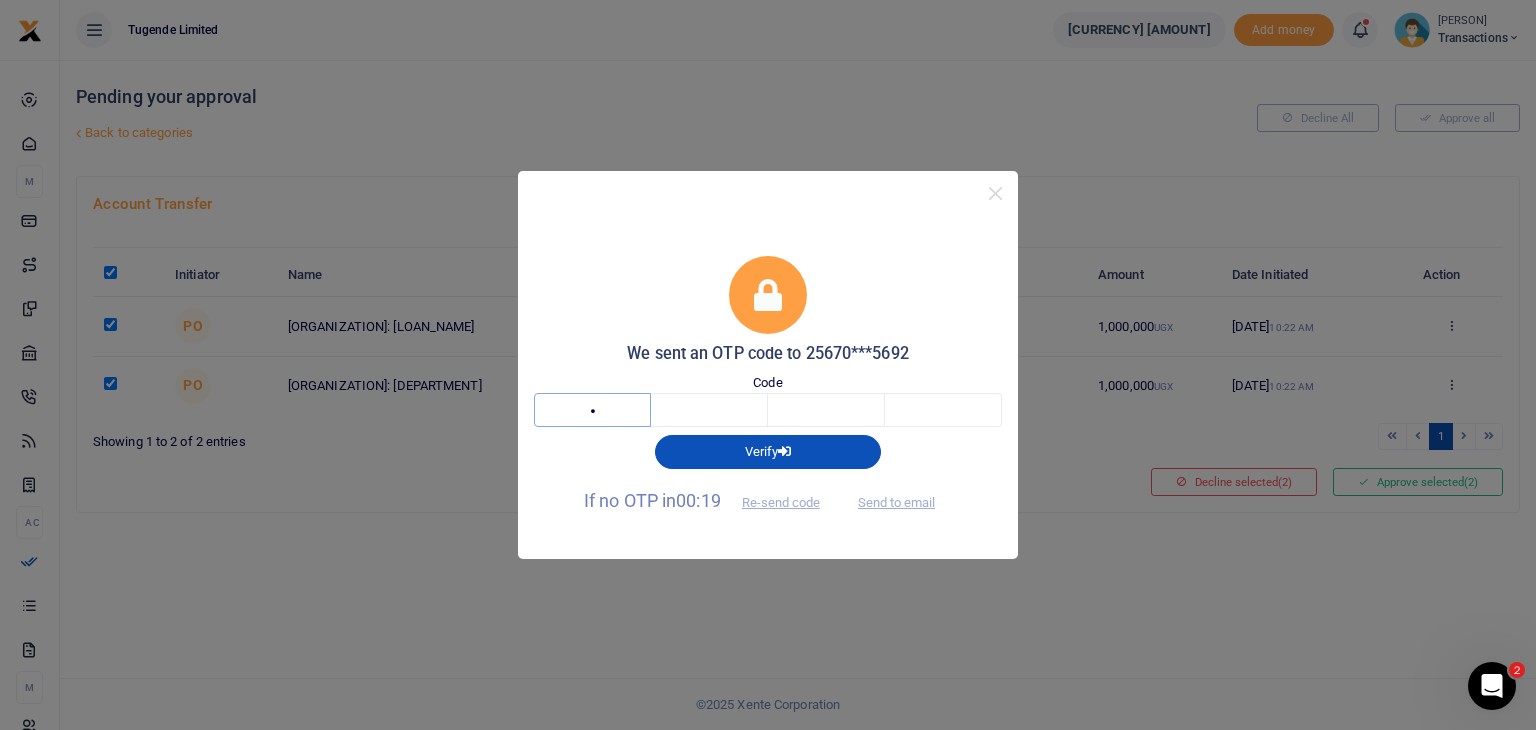 type on "1" 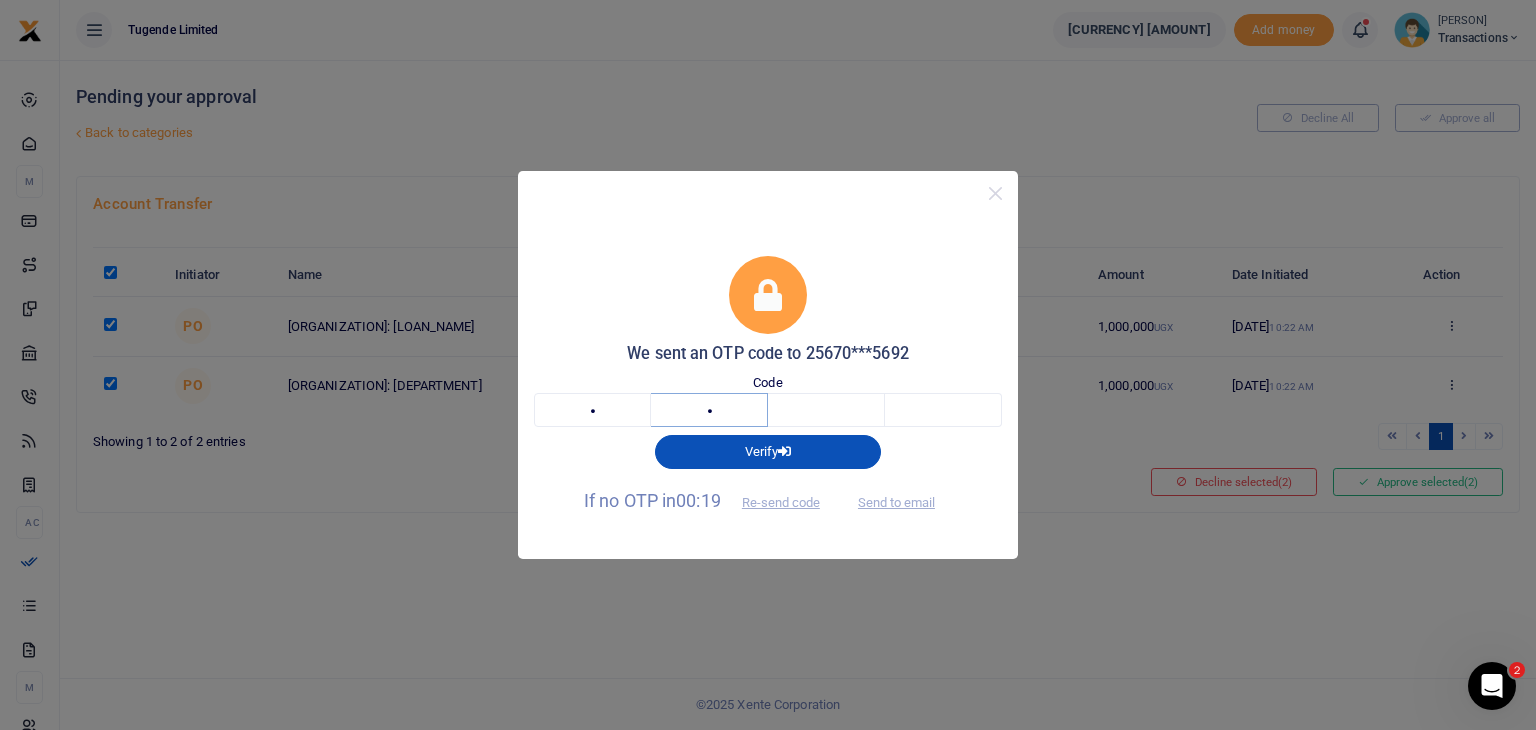 type on "1" 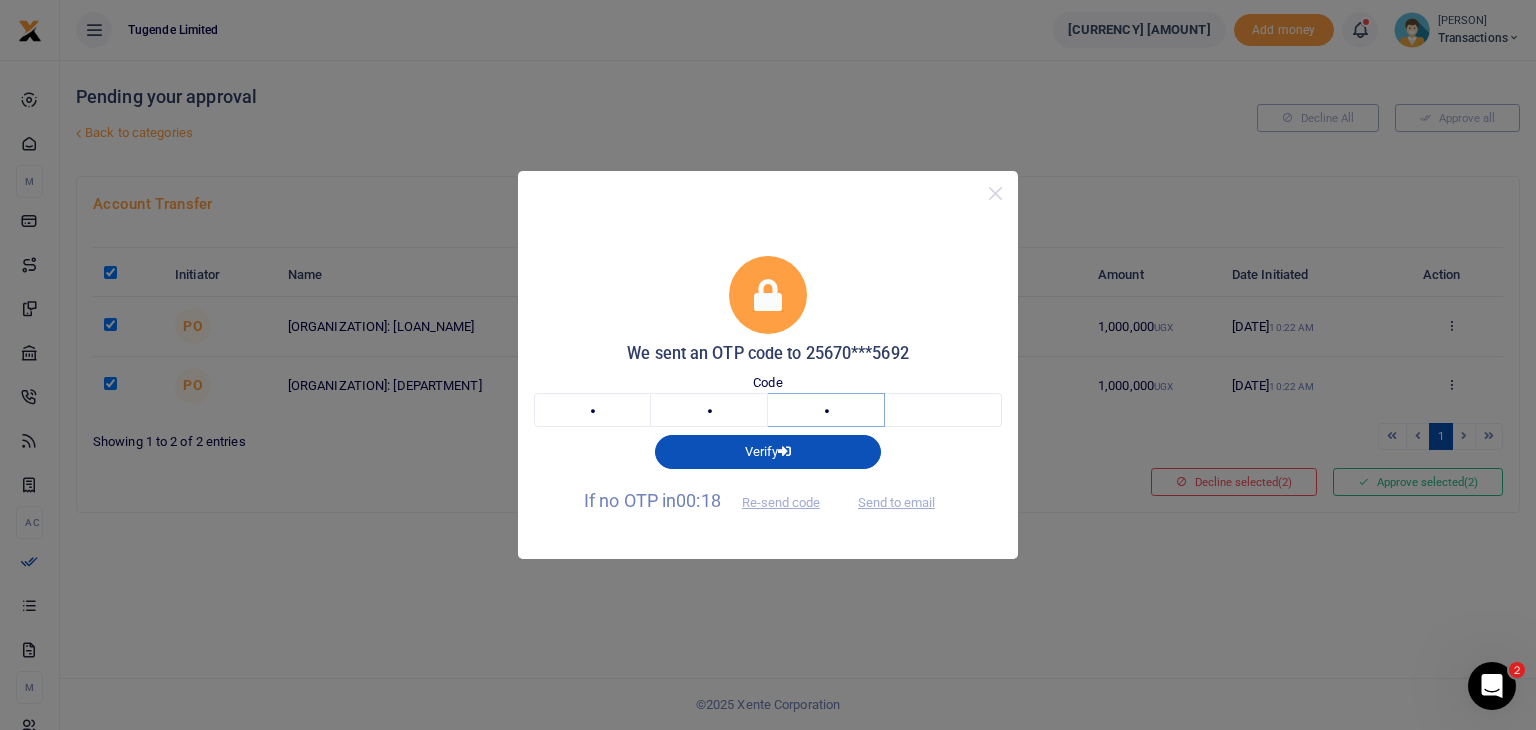 type on "7" 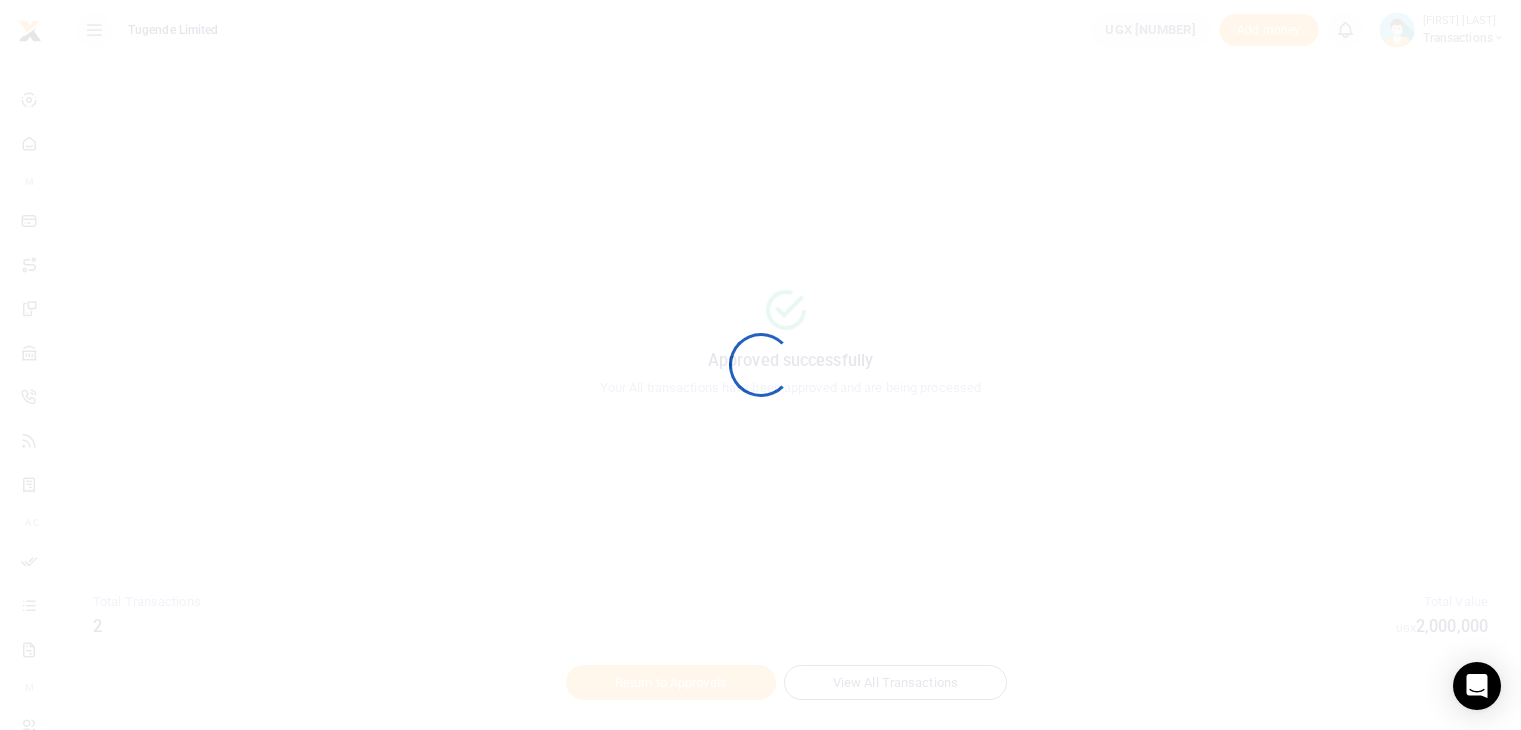 scroll, scrollTop: 0, scrollLeft: 0, axis: both 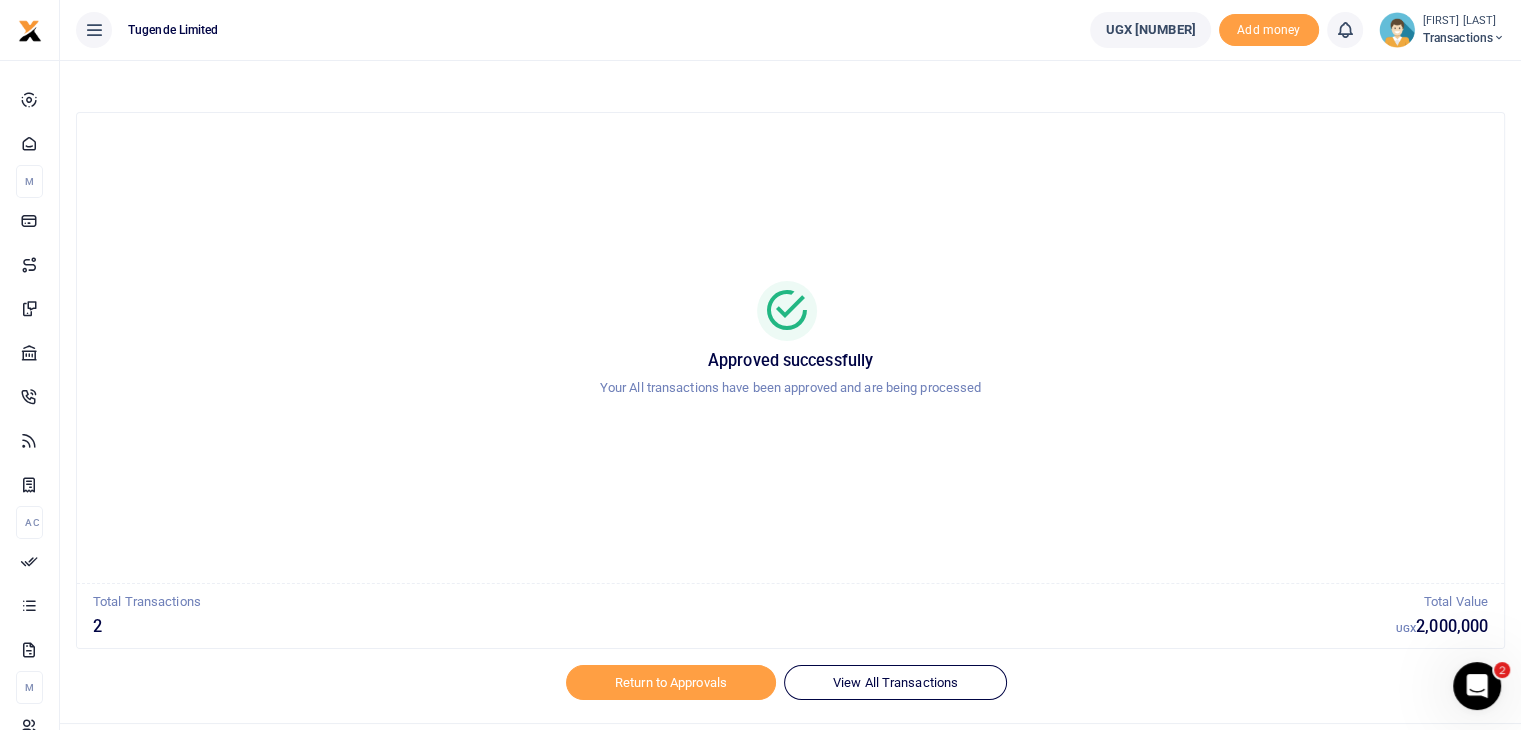 click at bounding box center [1397, 30] 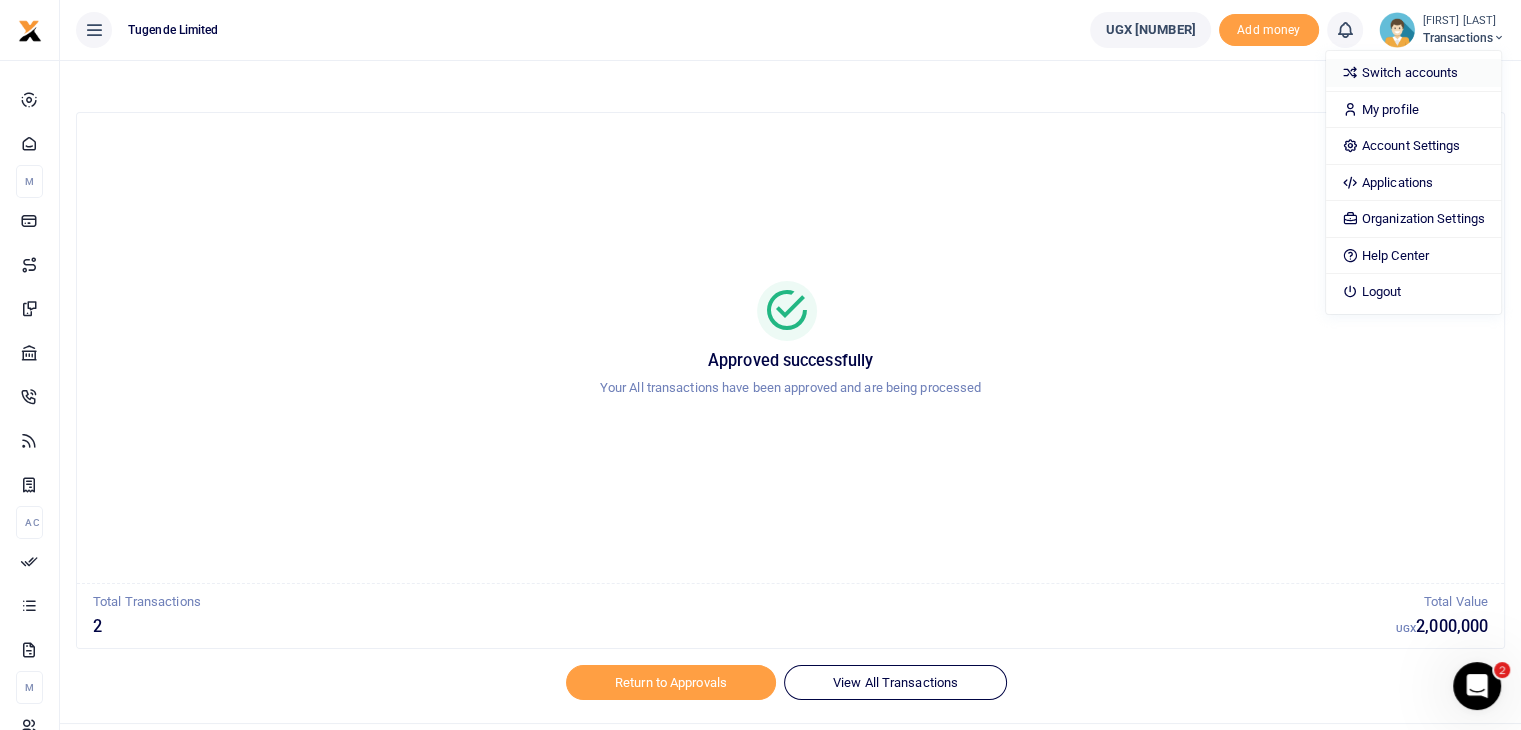 click on "Switch accounts" at bounding box center (1413, 73) 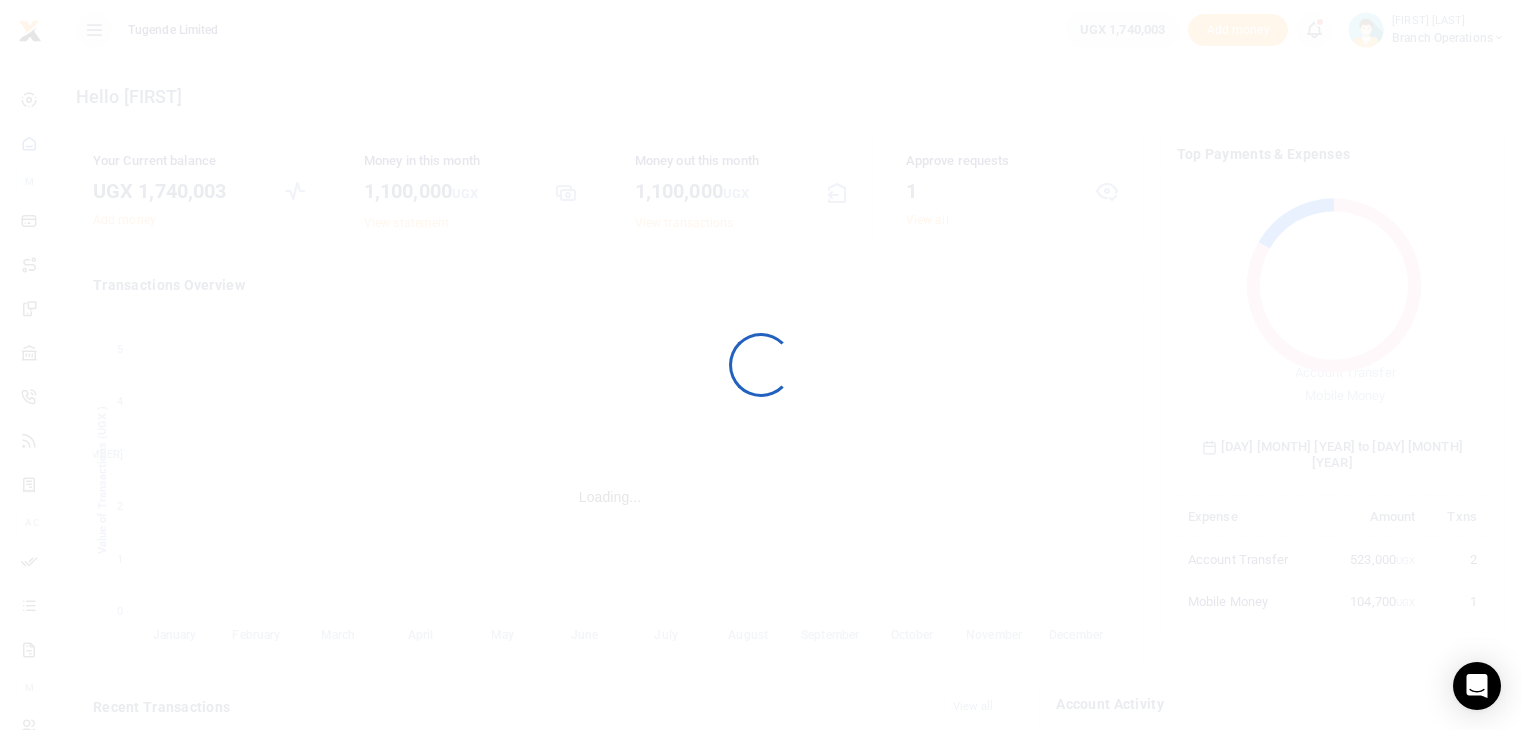 scroll, scrollTop: 0, scrollLeft: 0, axis: both 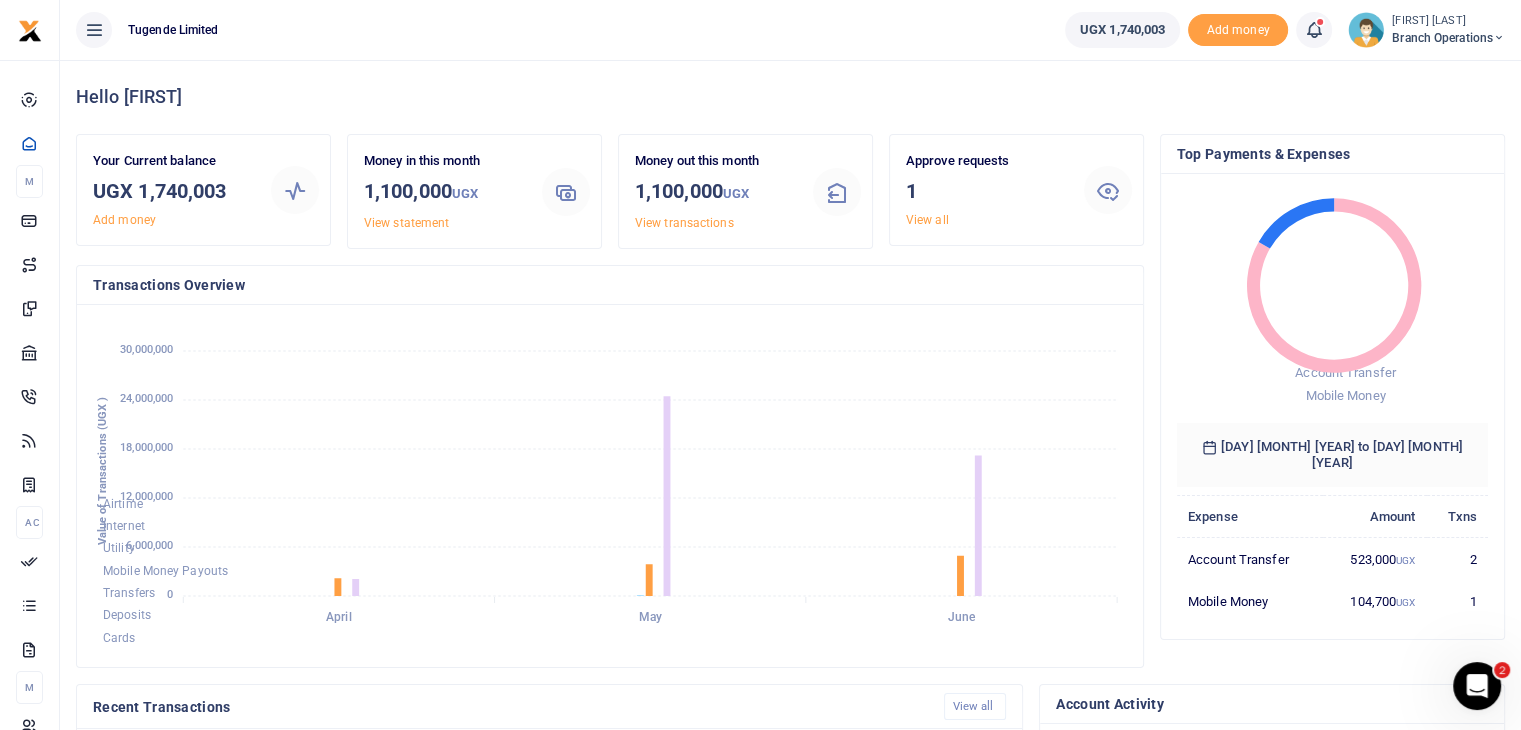 click on "Approve requests
1
View all" at bounding box center (174, 190) 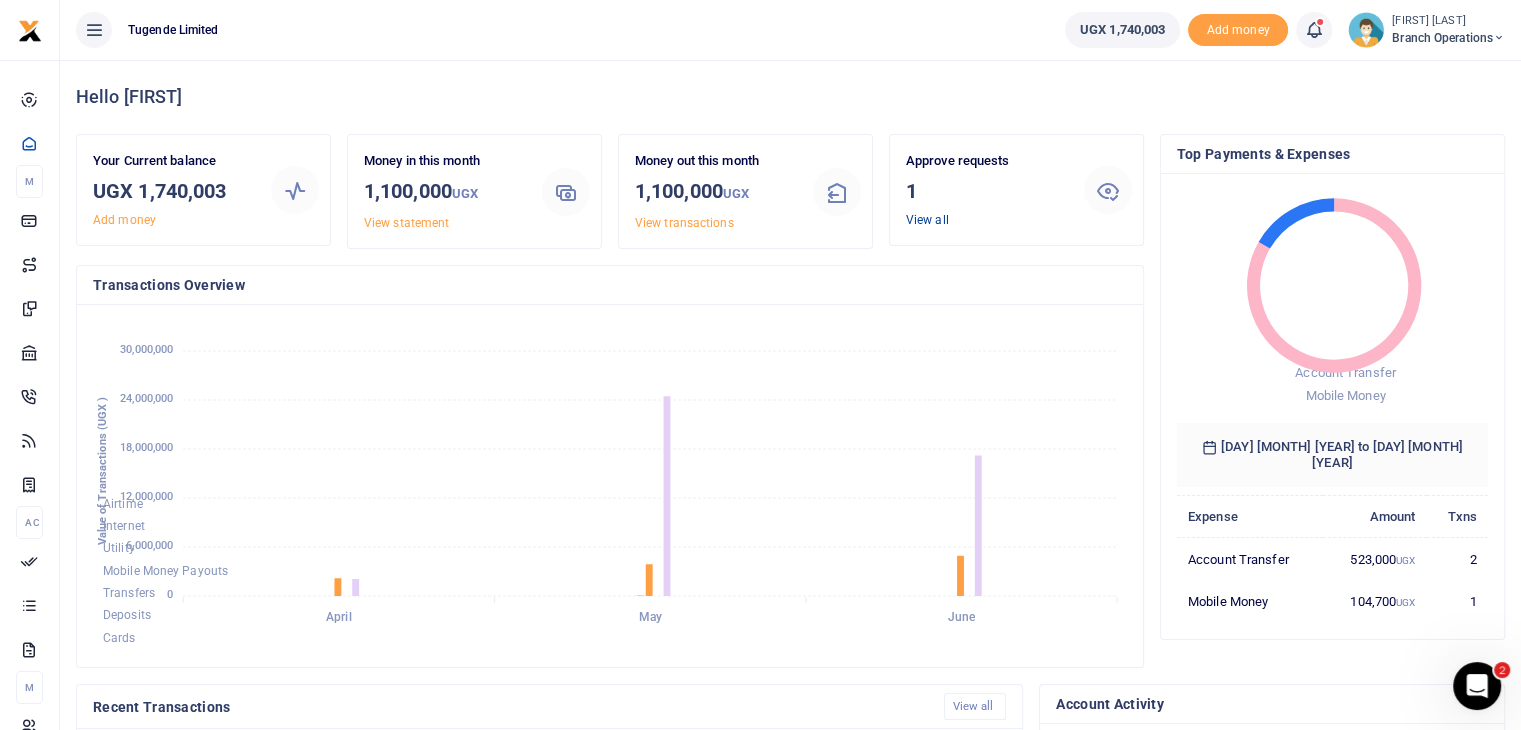 click on "View all" at bounding box center (927, 220) 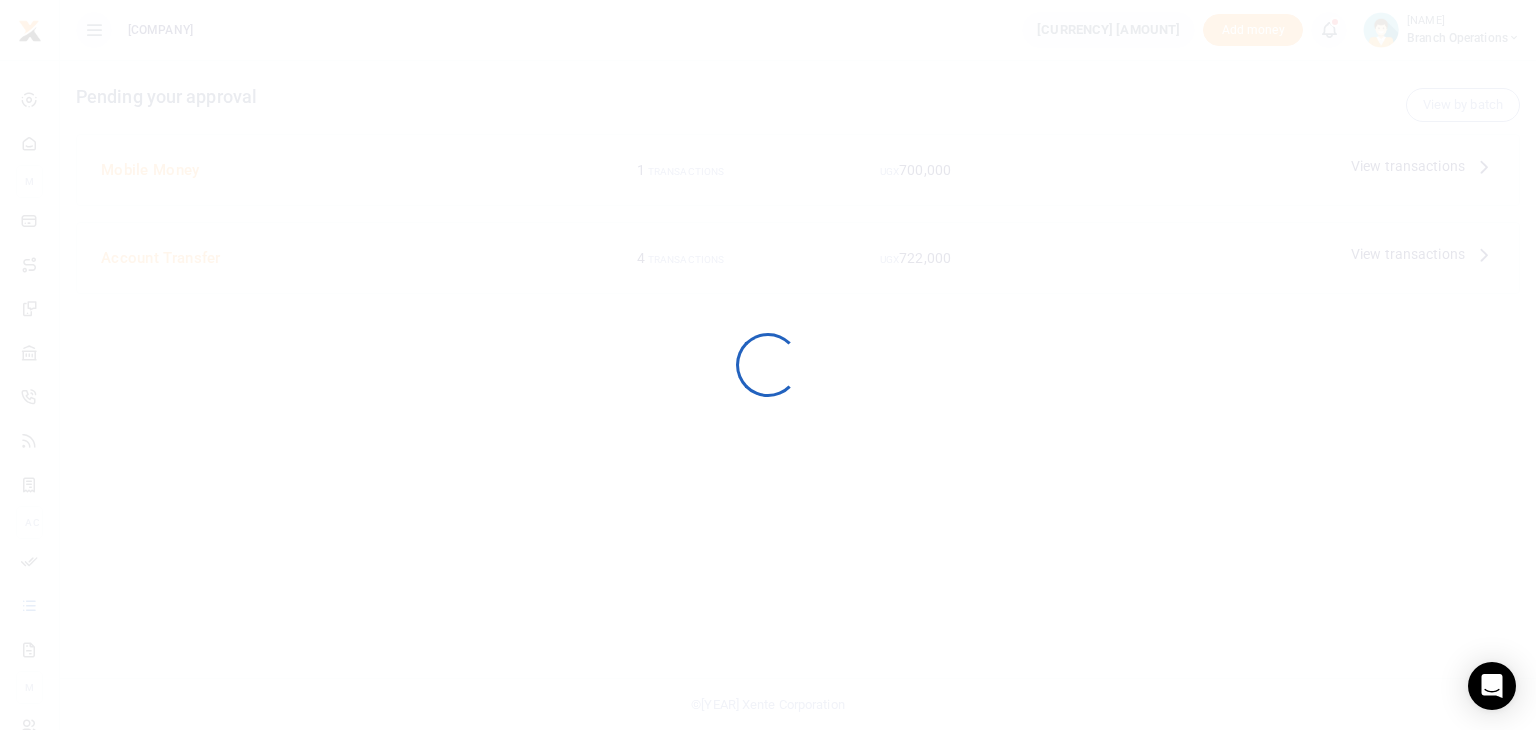 scroll, scrollTop: 0, scrollLeft: 0, axis: both 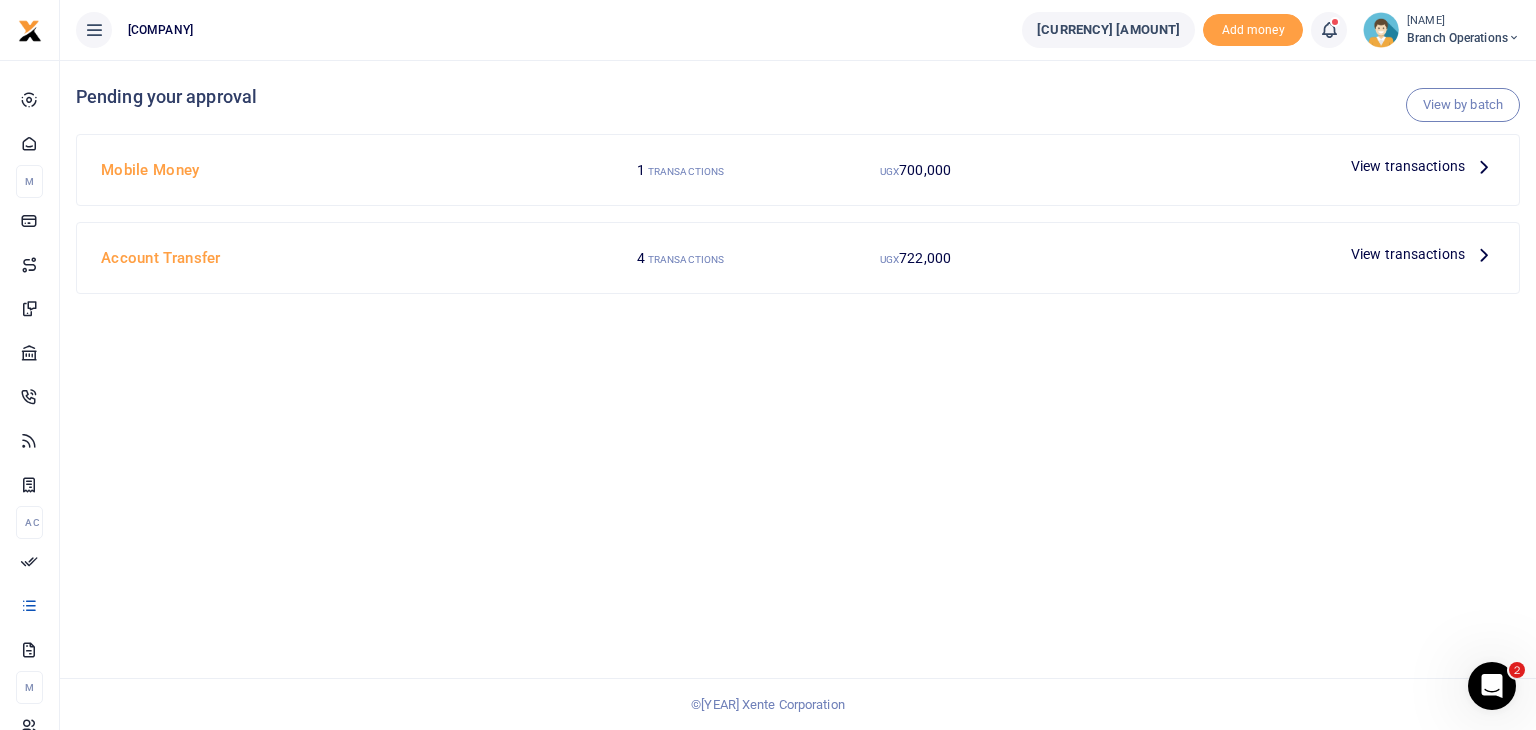 click on "Mobile Money" at bounding box center [328, 170] 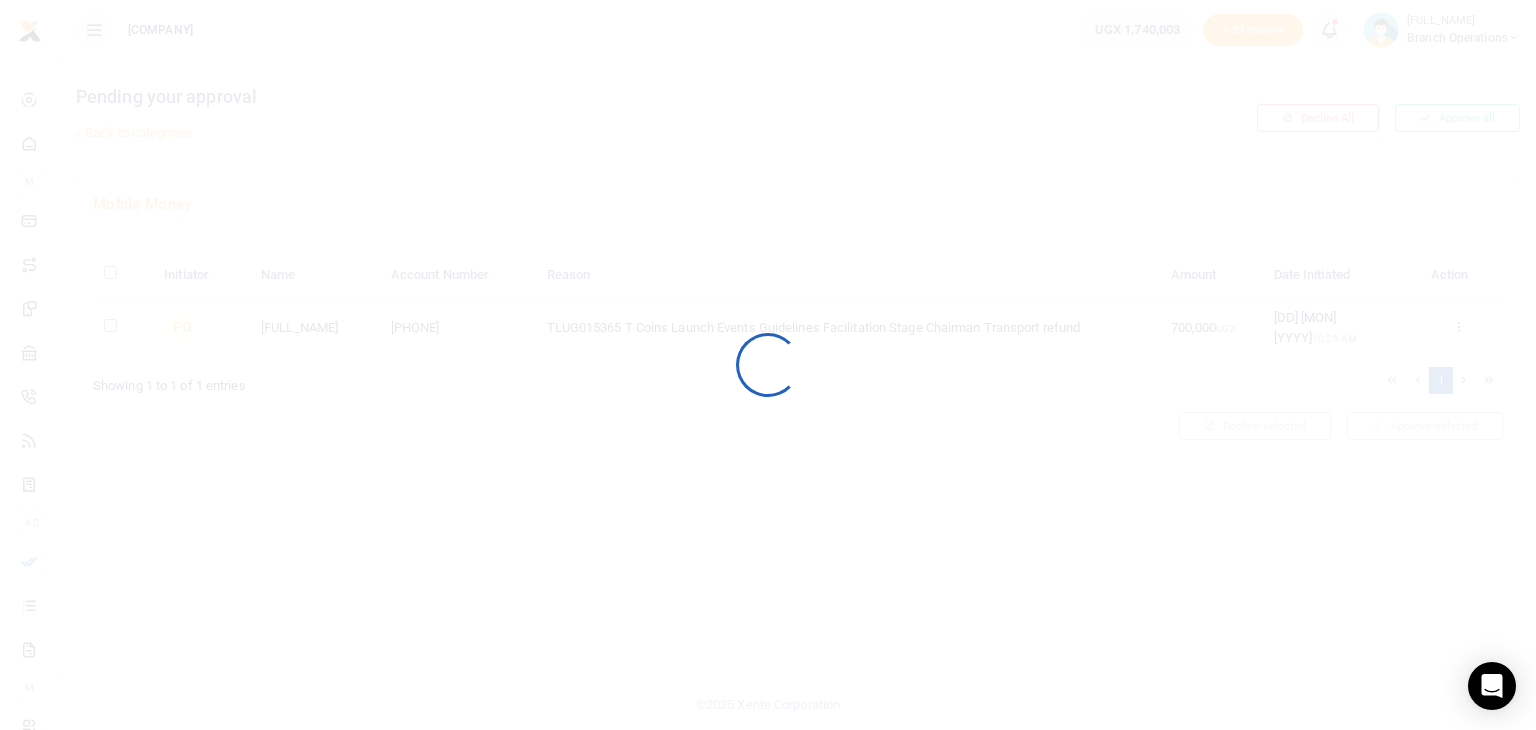 scroll, scrollTop: 0, scrollLeft: 0, axis: both 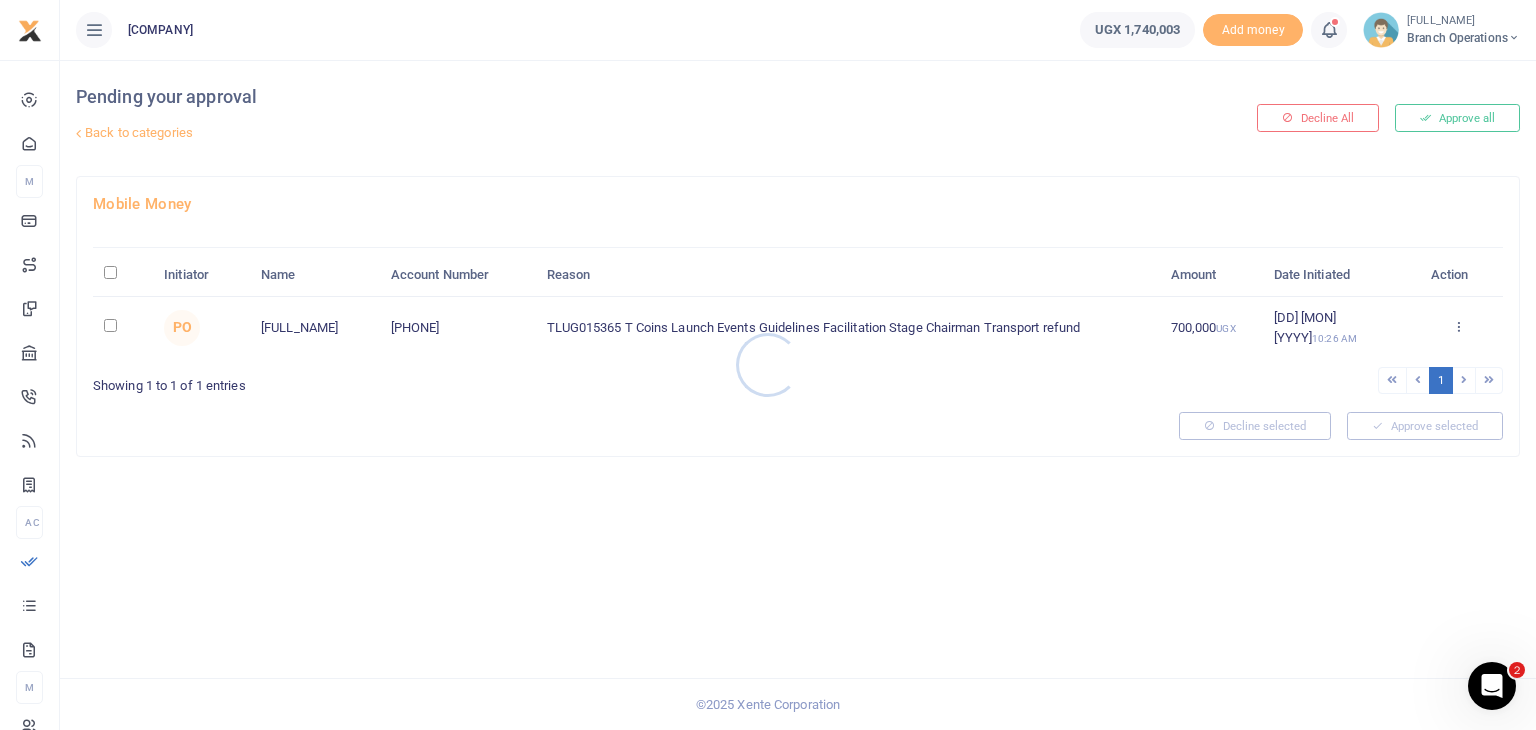 click at bounding box center [768, 365] 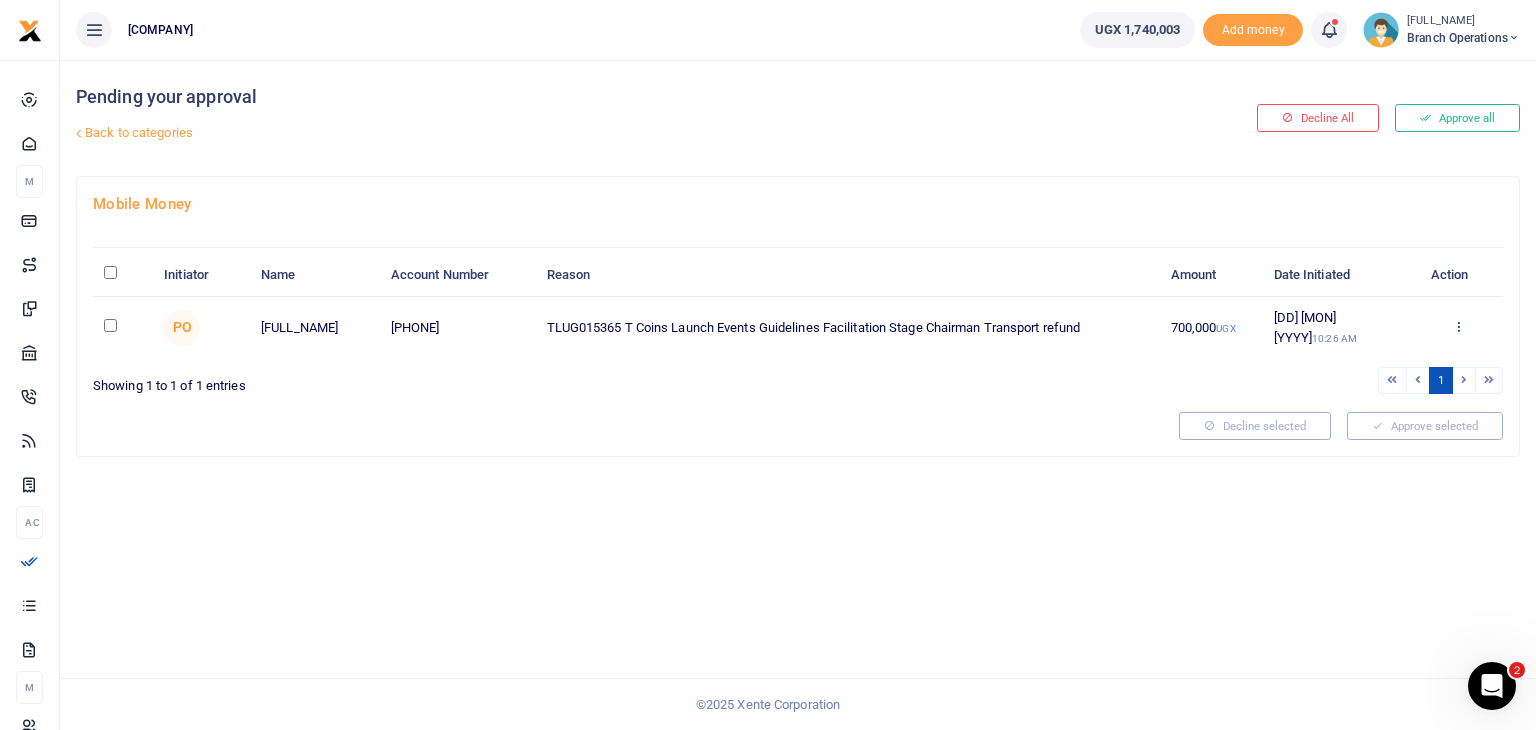 click at bounding box center [110, 325] 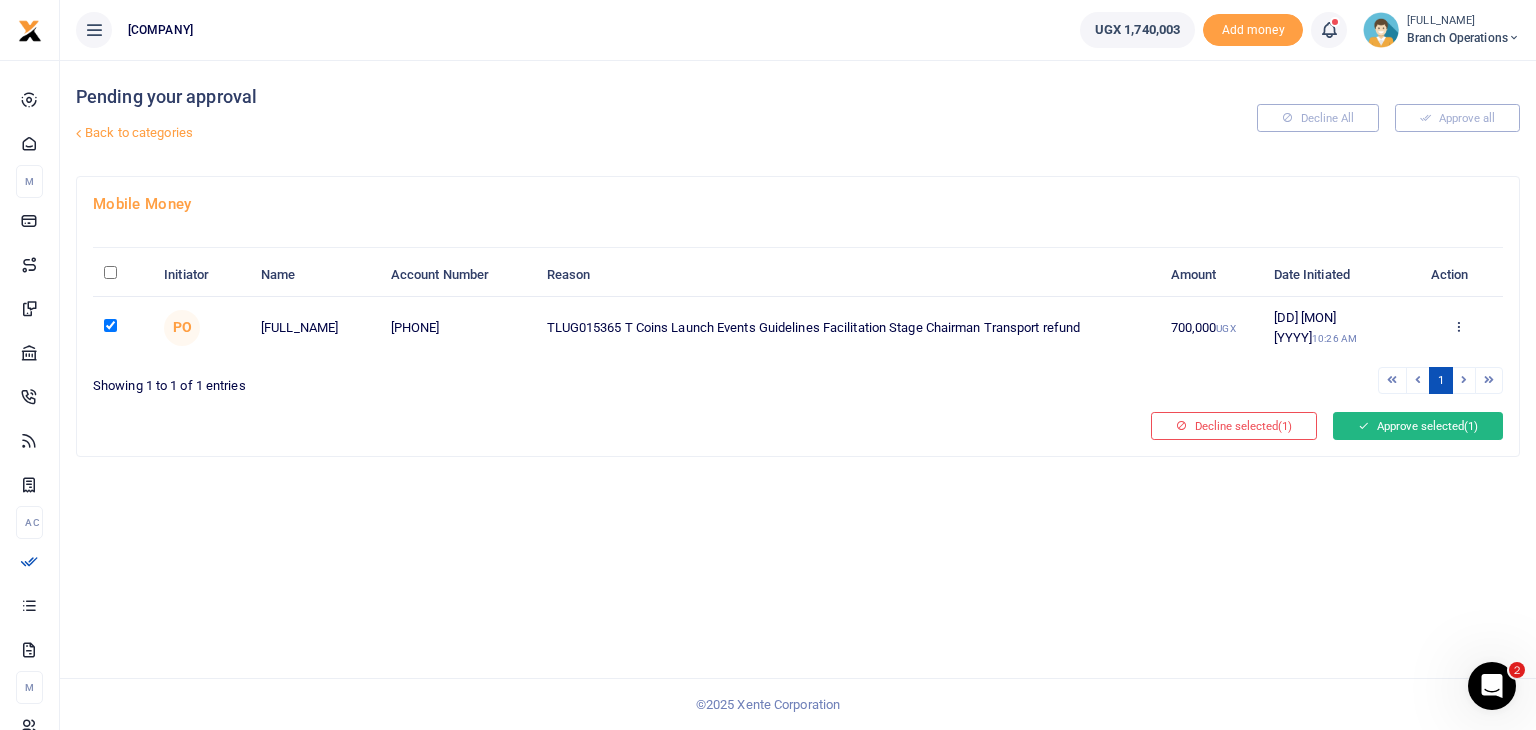 click on "Approve selected  (1)" at bounding box center (1418, 426) 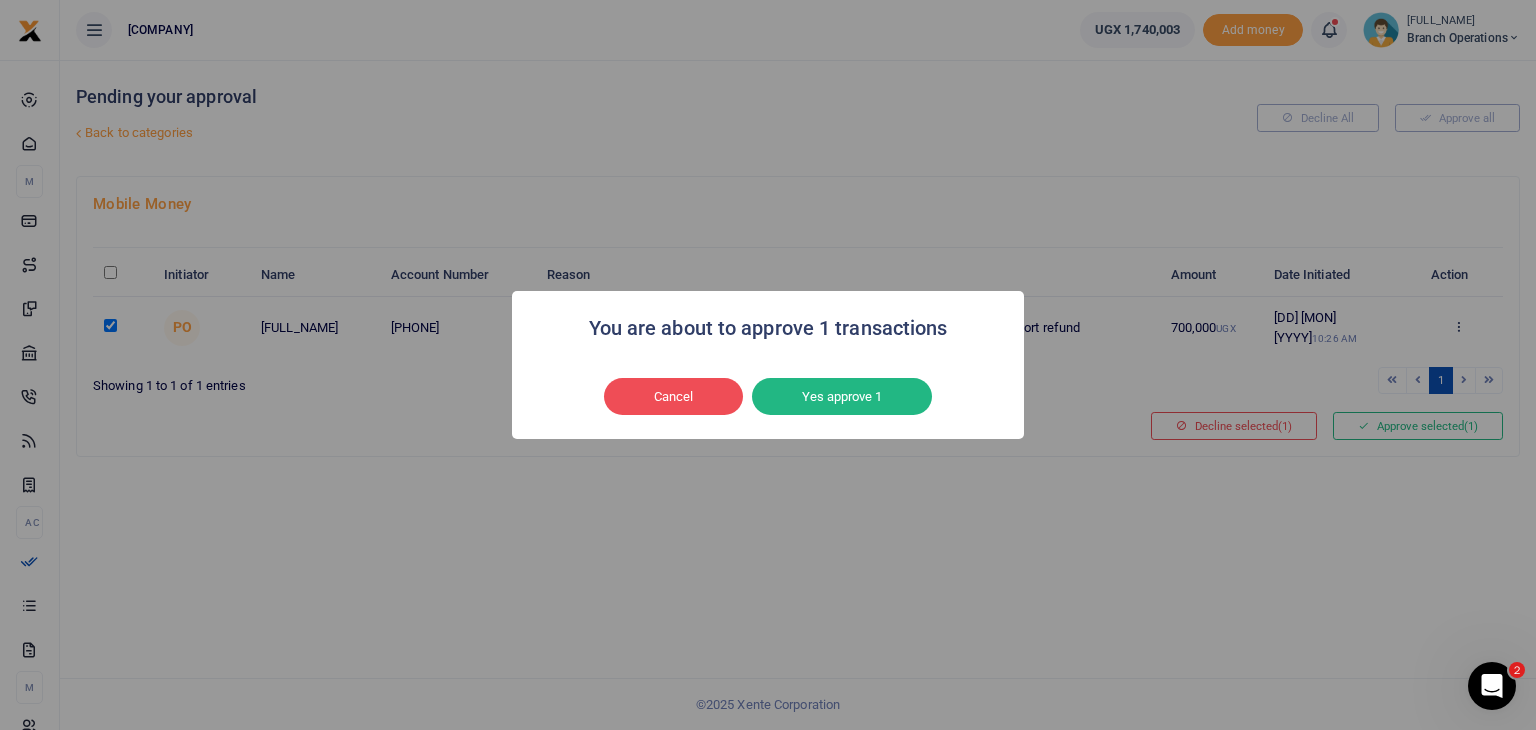 click on "Cancel No Yes approve 1" at bounding box center [768, 397] 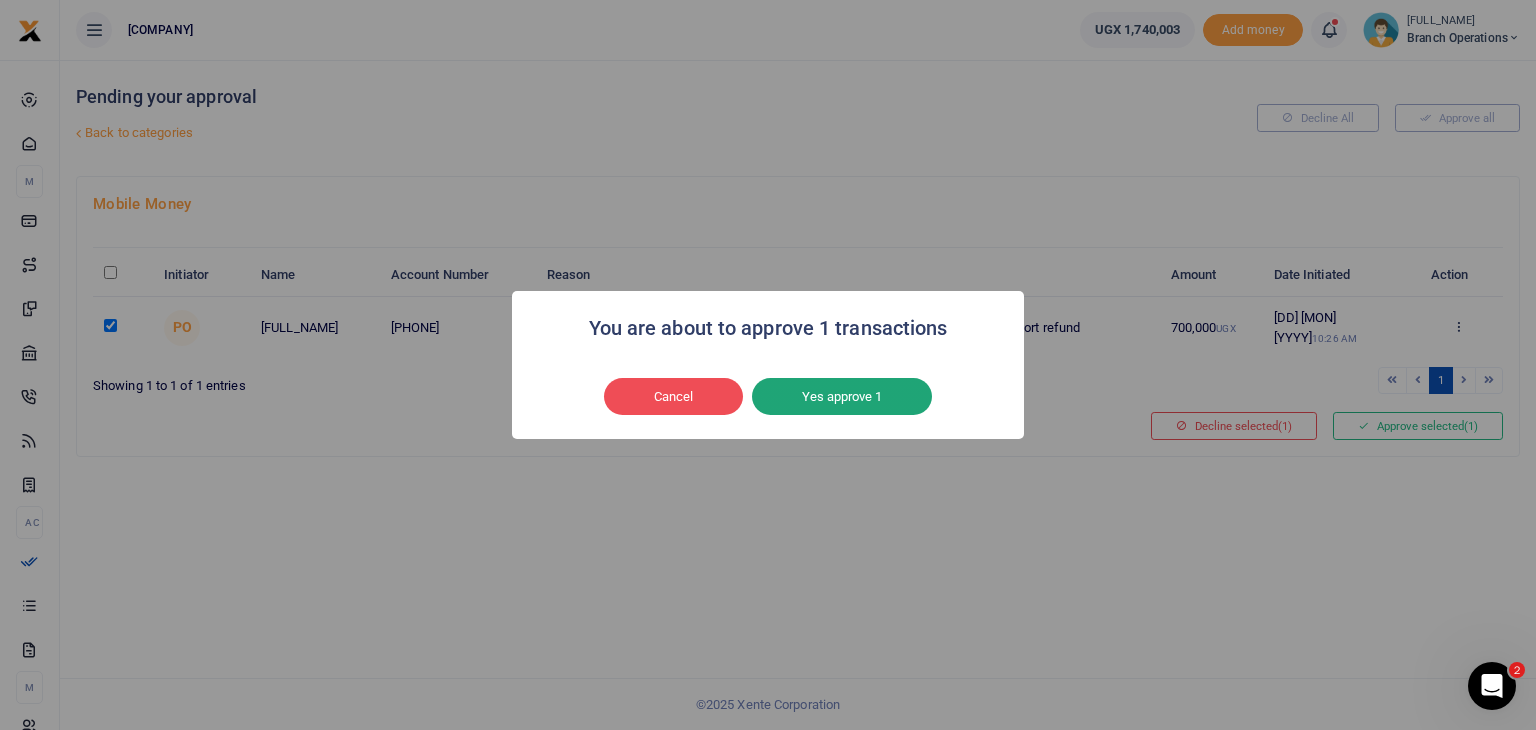 click on "Yes approve 1" at bounding box center (842, 397) 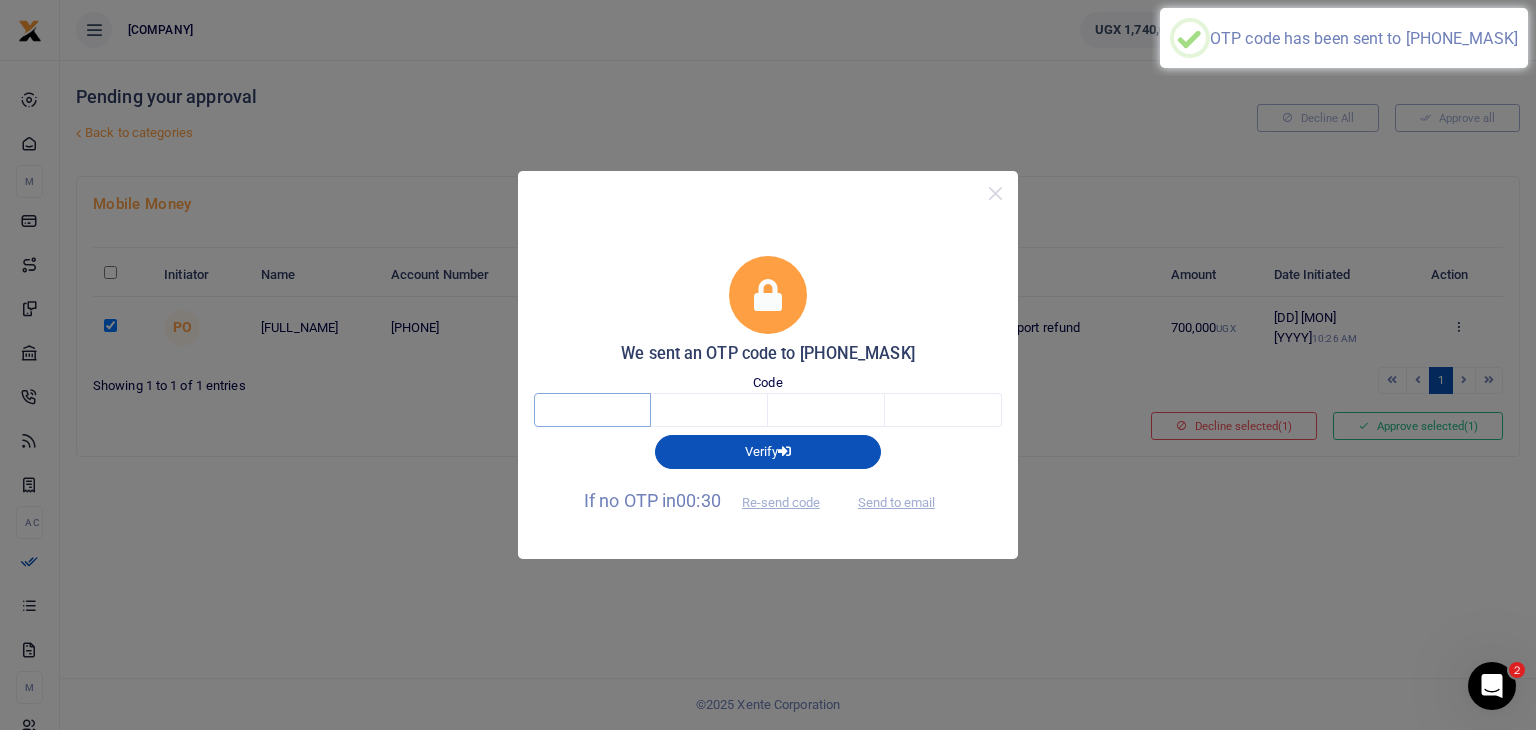 click at bounding box center [592, 410] 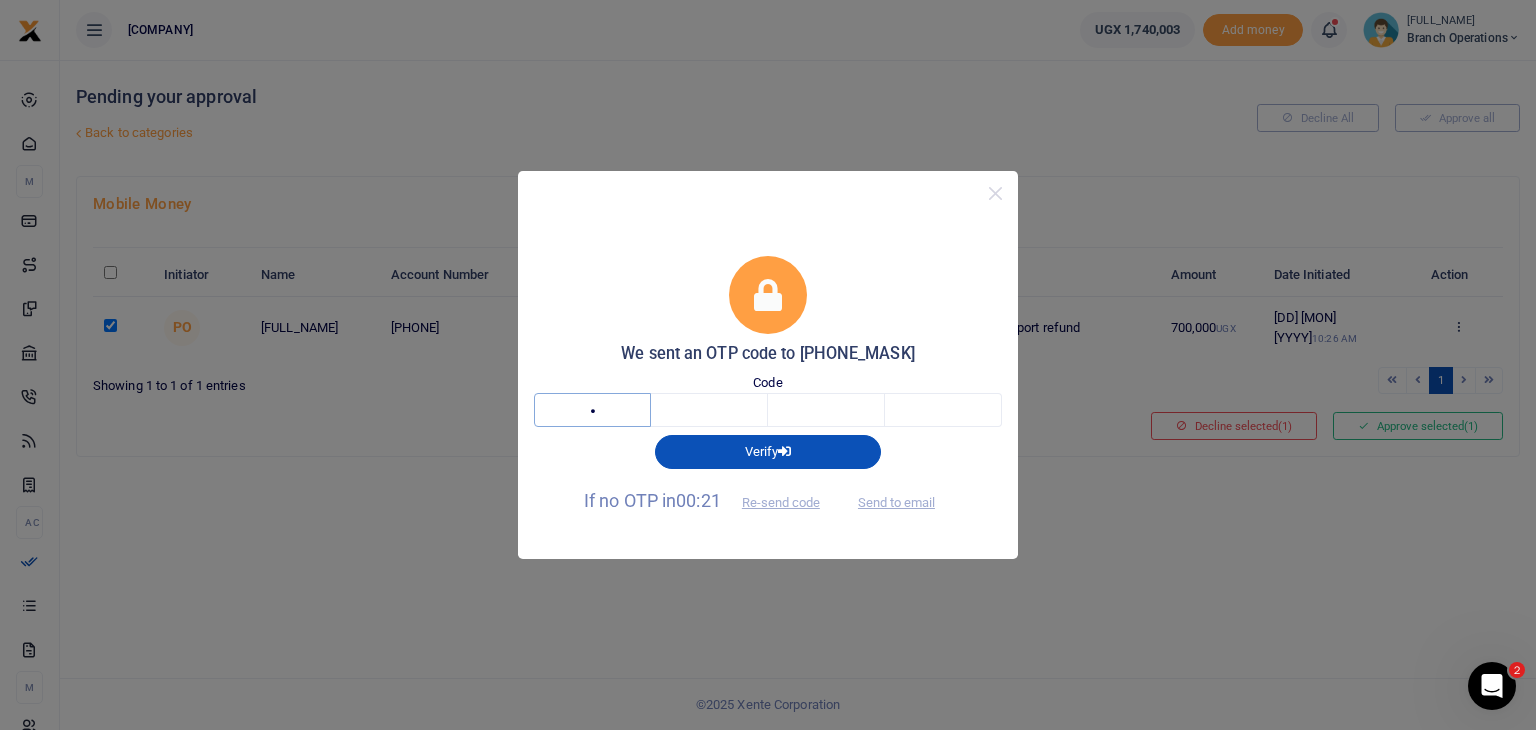 type on "1" 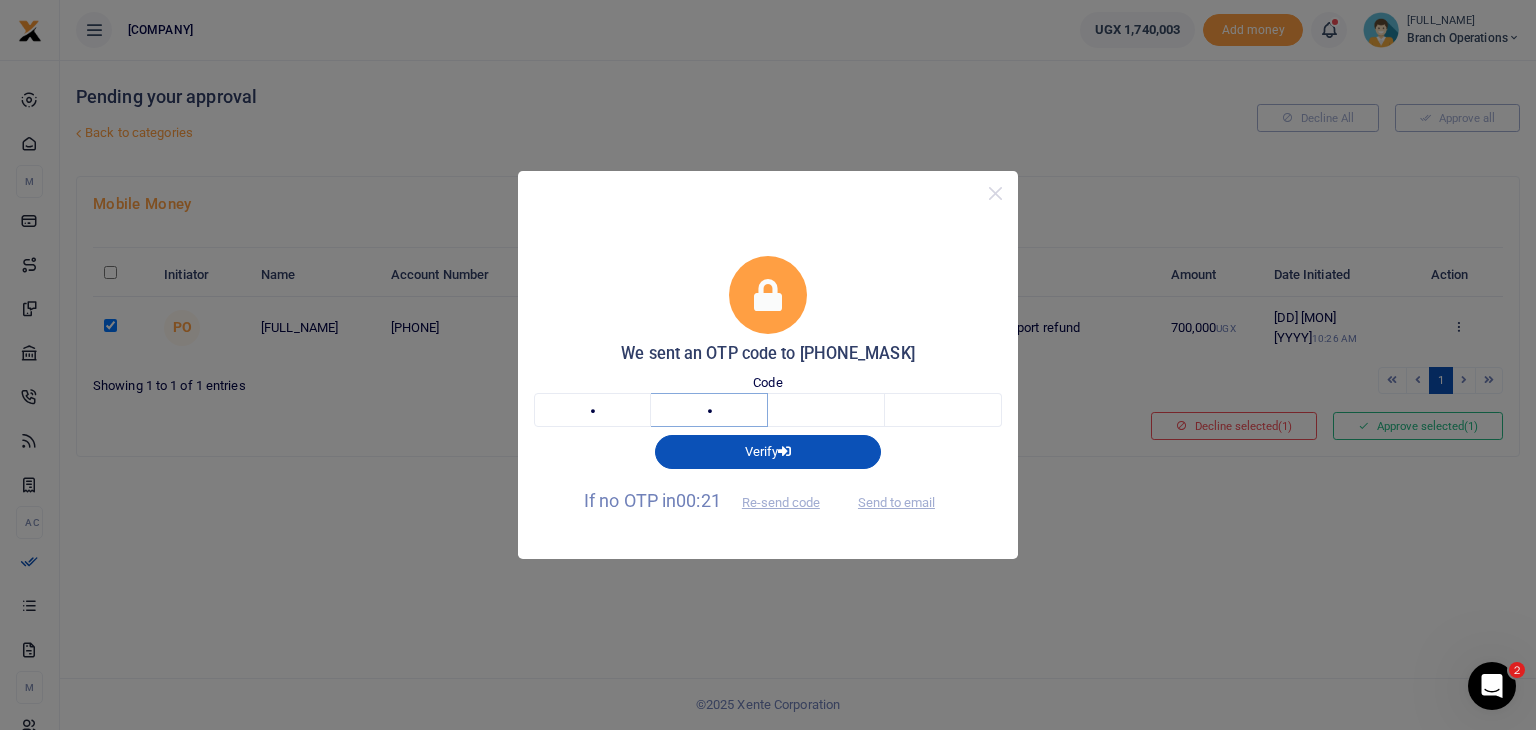 type on "4" 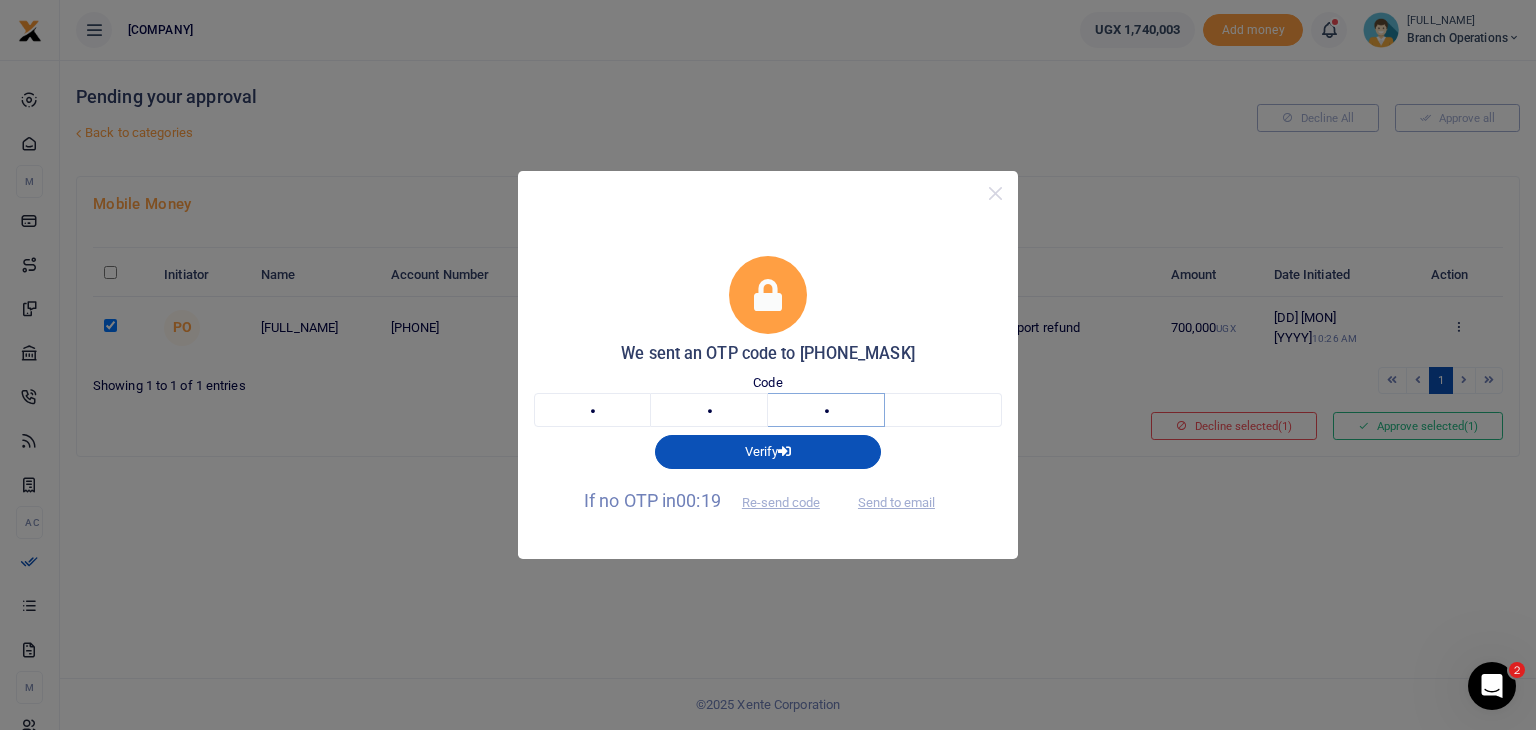 type on "1" 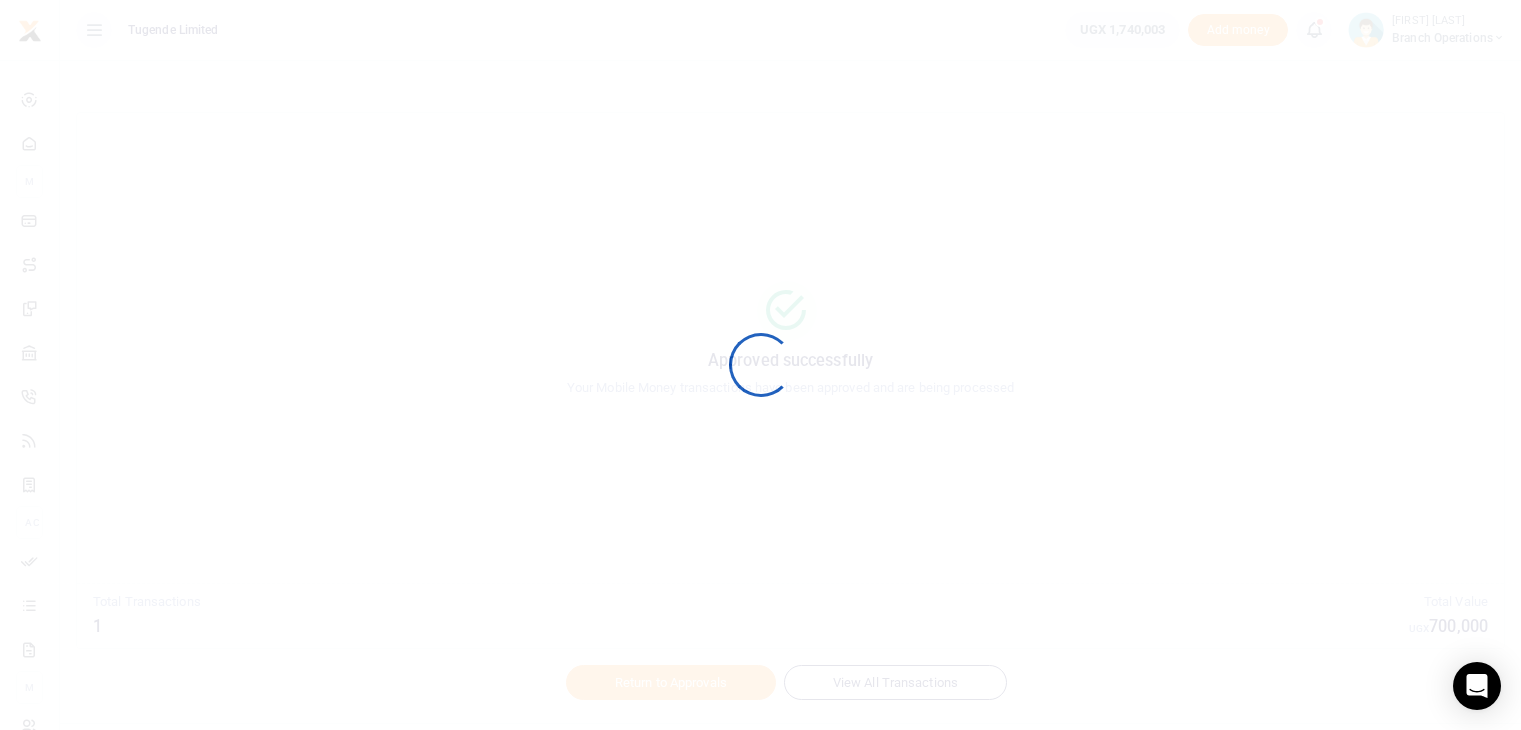 scroll, scrollTop: 0, scrollLeft: 0, axis: both 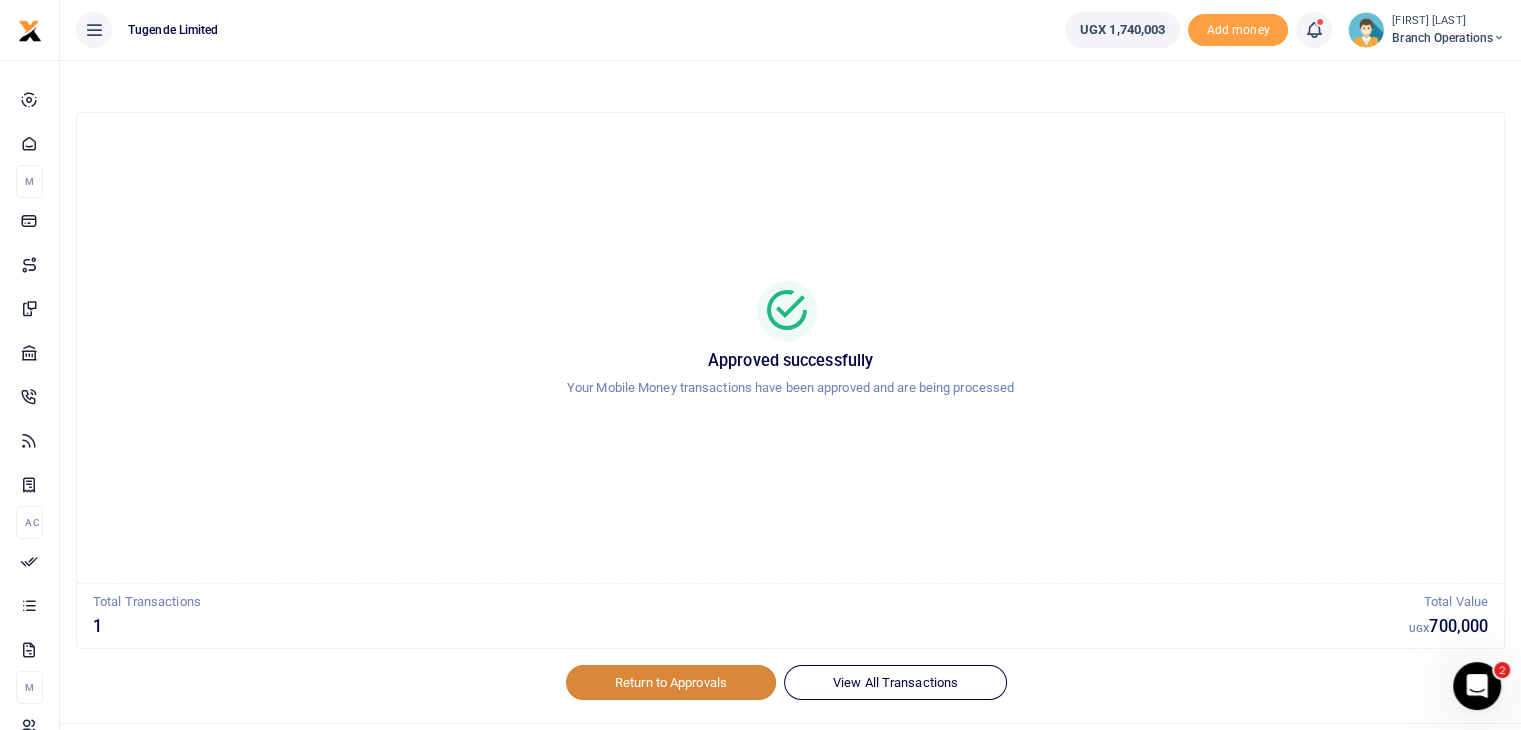 click on "Return to Approvals" at bounding box center [671, 682] 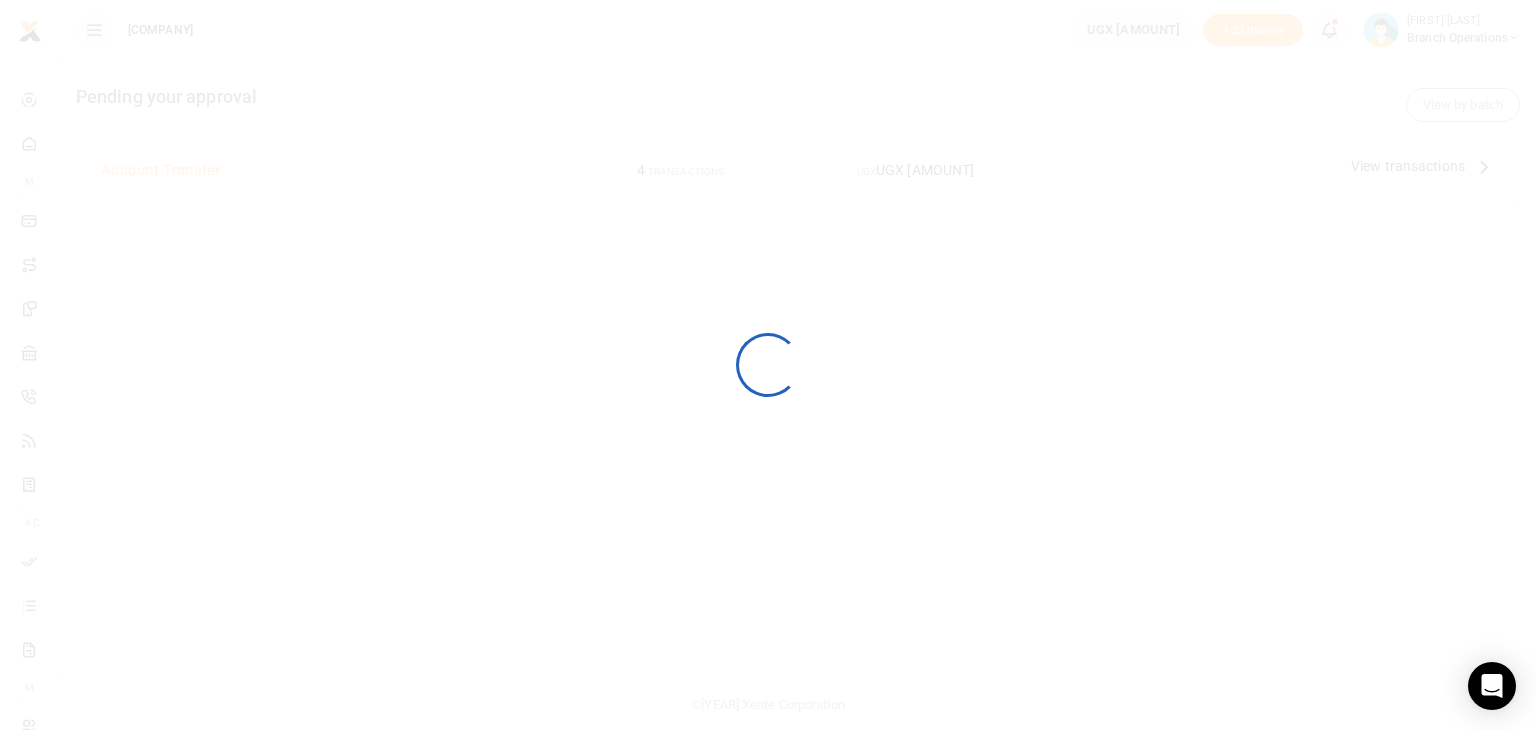 scroll, scrollTop: 0, scrollLeft: 0, axis: both 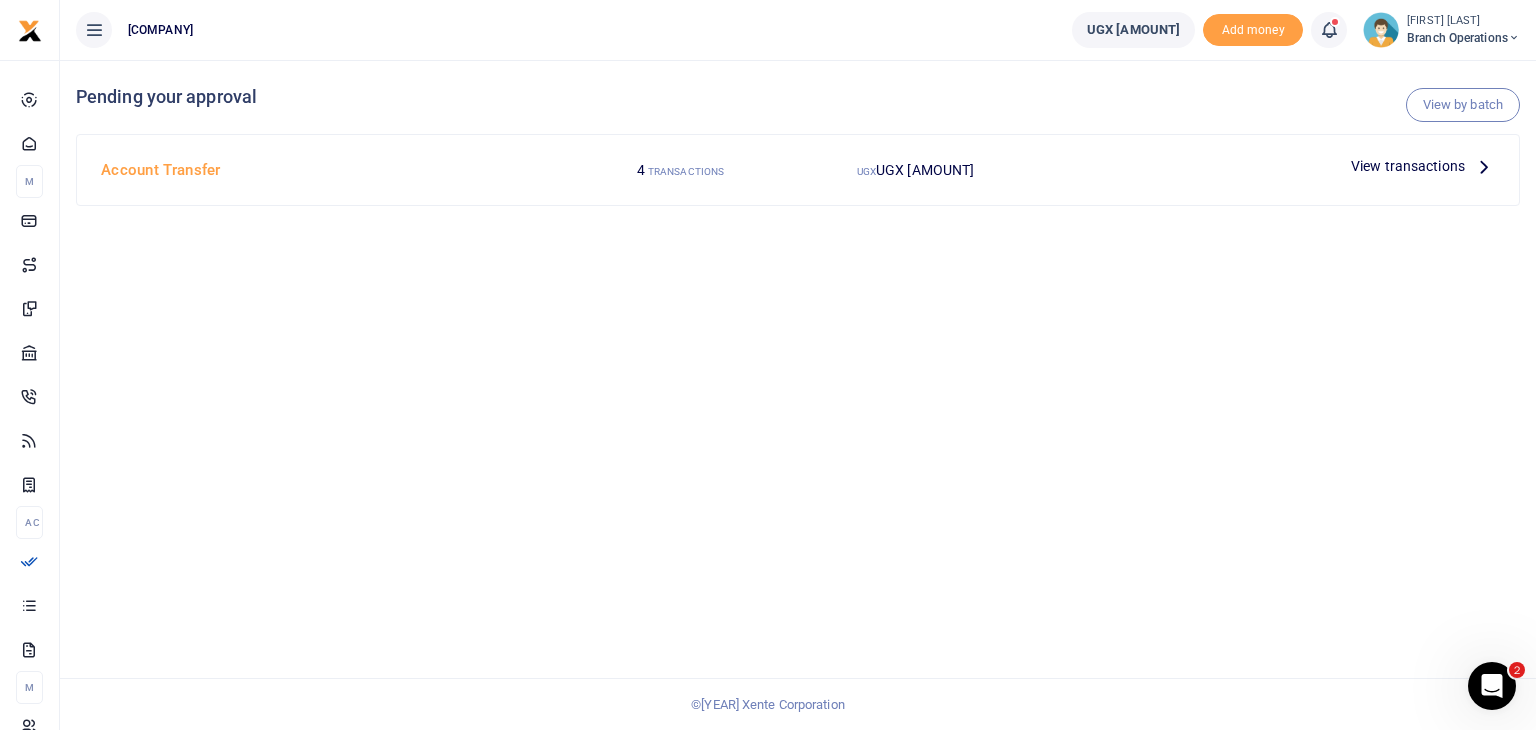 click on "View by batch
Pending your approval
Account Transfer
4   TRANSACTIONS
UGX 722,000
View transactions" at bounding box center [798, 395] 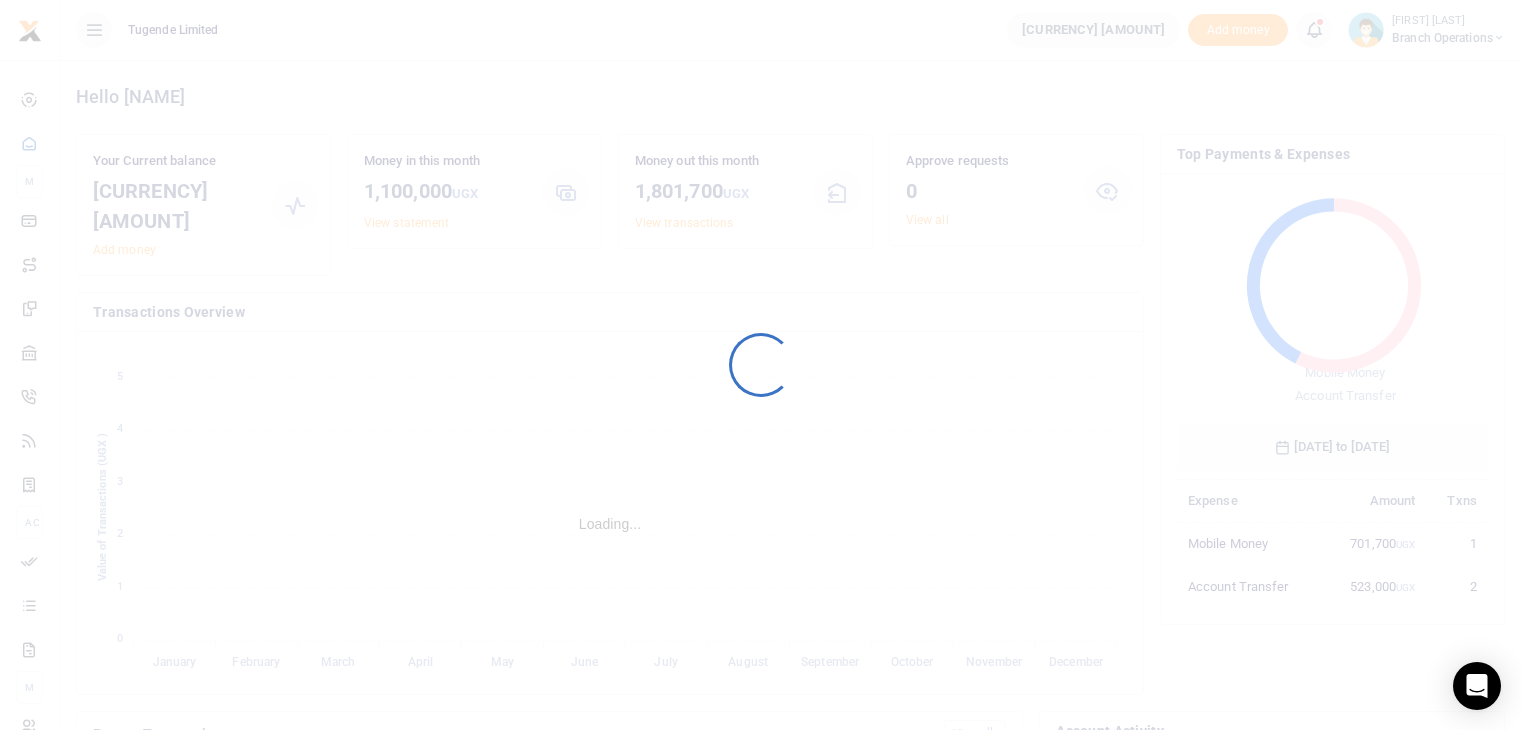 scroll, scrollTop: 0, scrollLeft: 0, axis: both 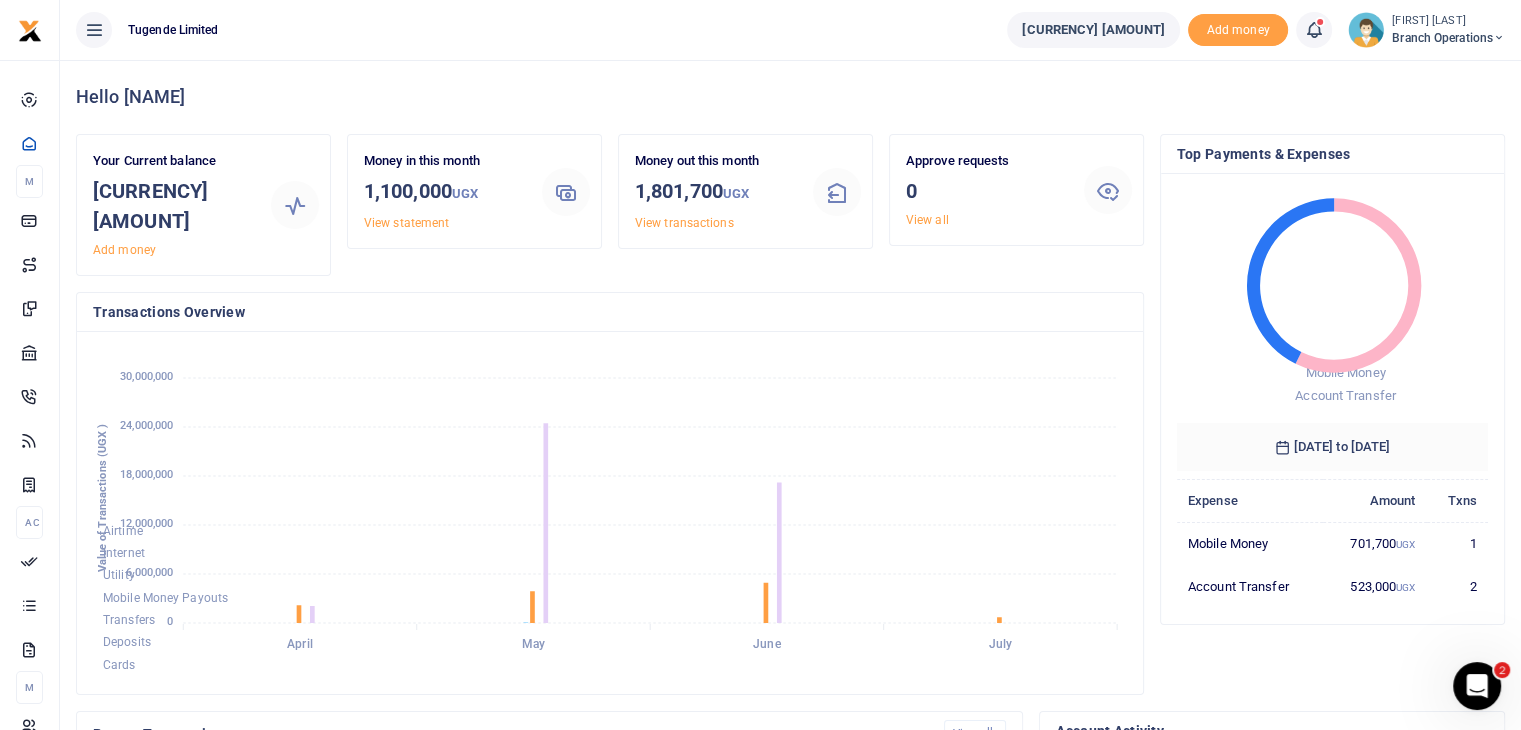 click on "Branch Operations" at bounding box center (1448, 38) 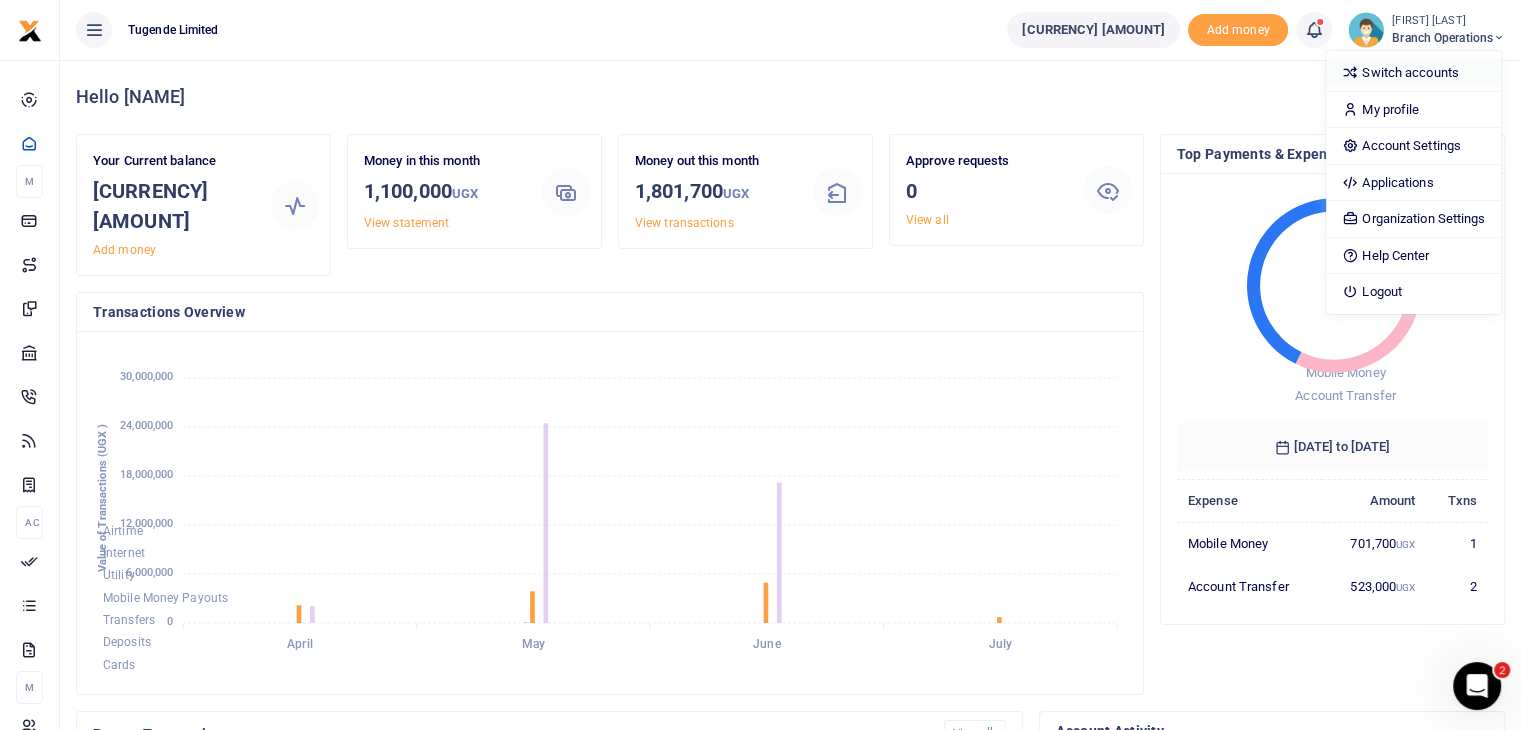 click on "Switch accounts" at bounding box center [1413, 73] 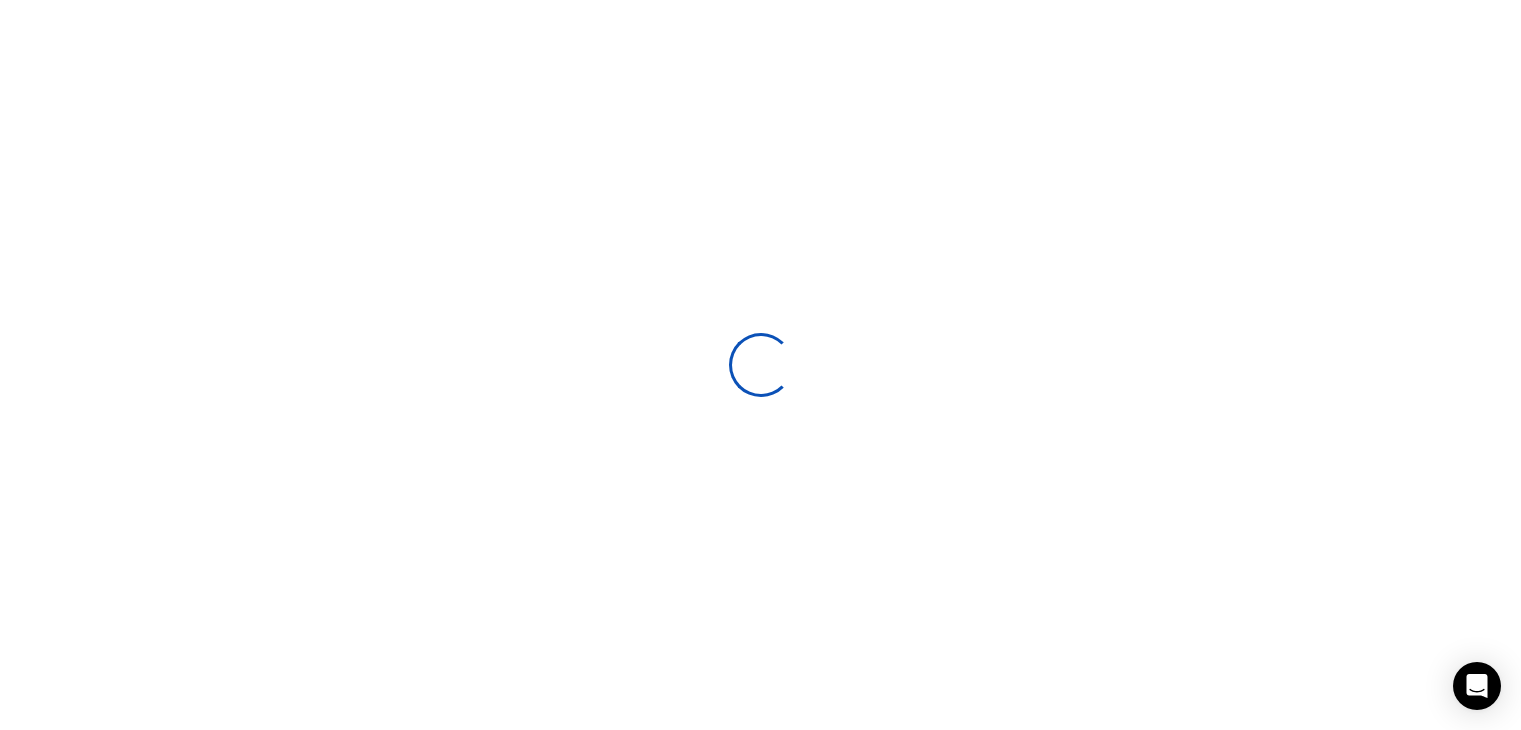 scroll, scrollTop: 0, scrollLeft: 0, axis: both 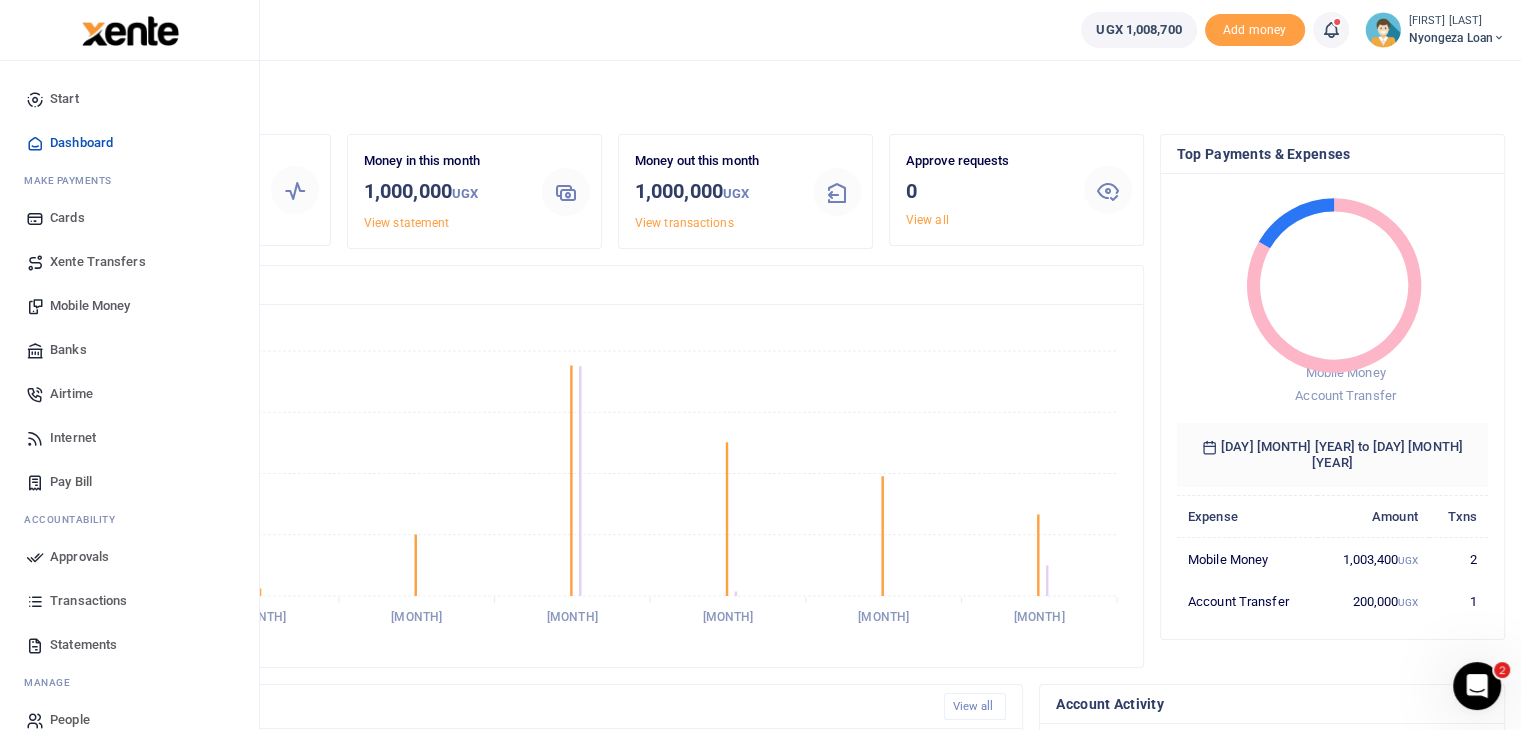 click on "Statements" at bounding box center [83, 645] 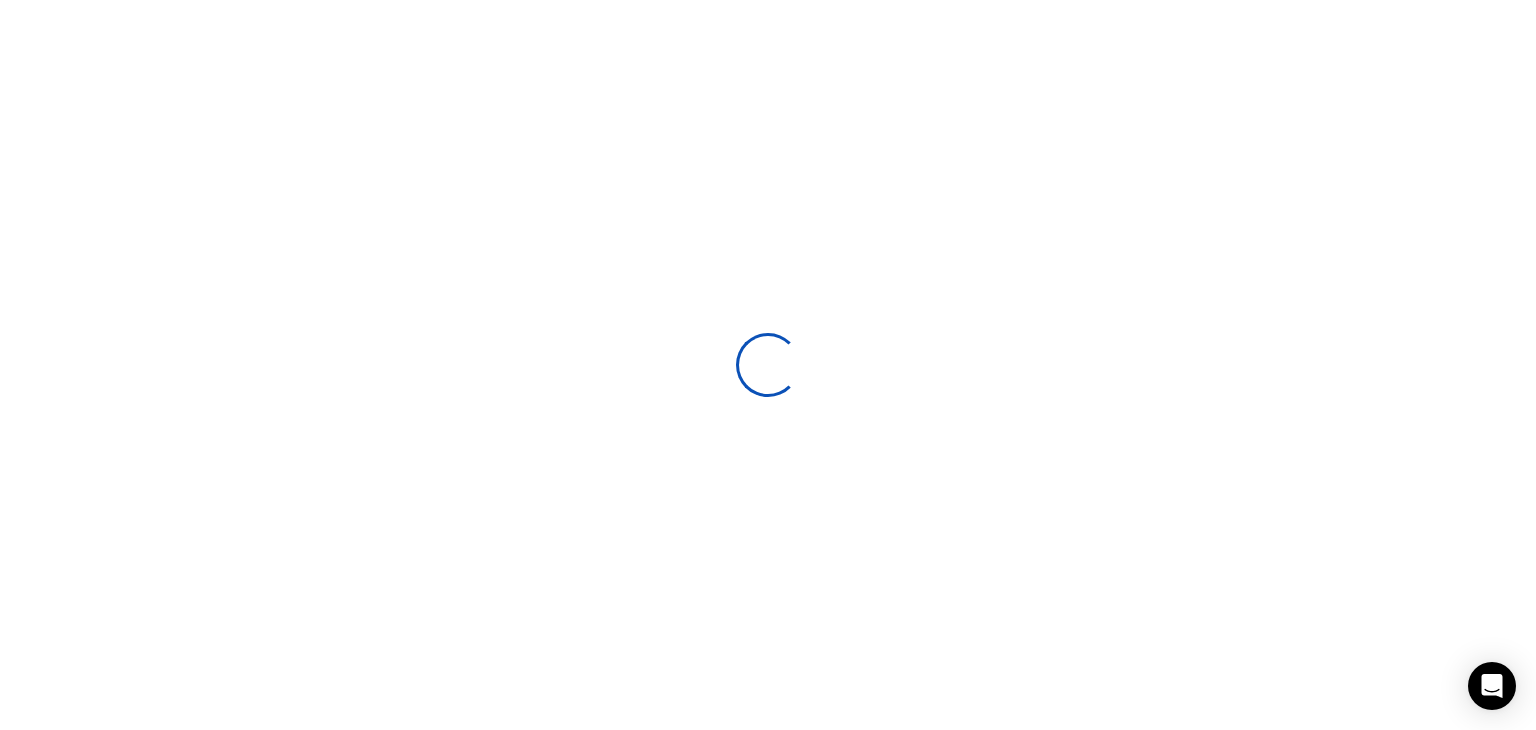 scroll, scrollTop: 0, scrollLeft: 0, axis: both 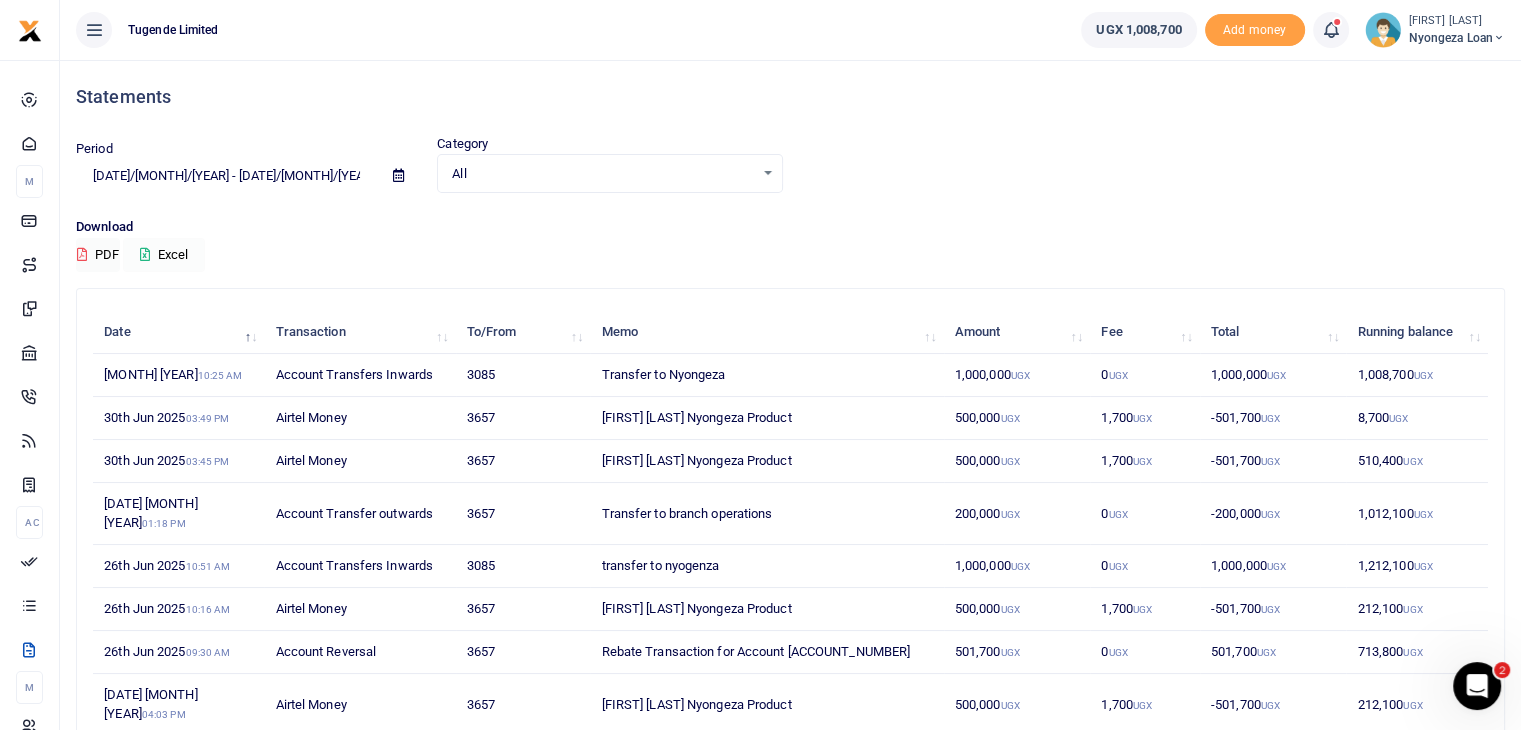 click on "Excel" at bounding box center (164, 255) 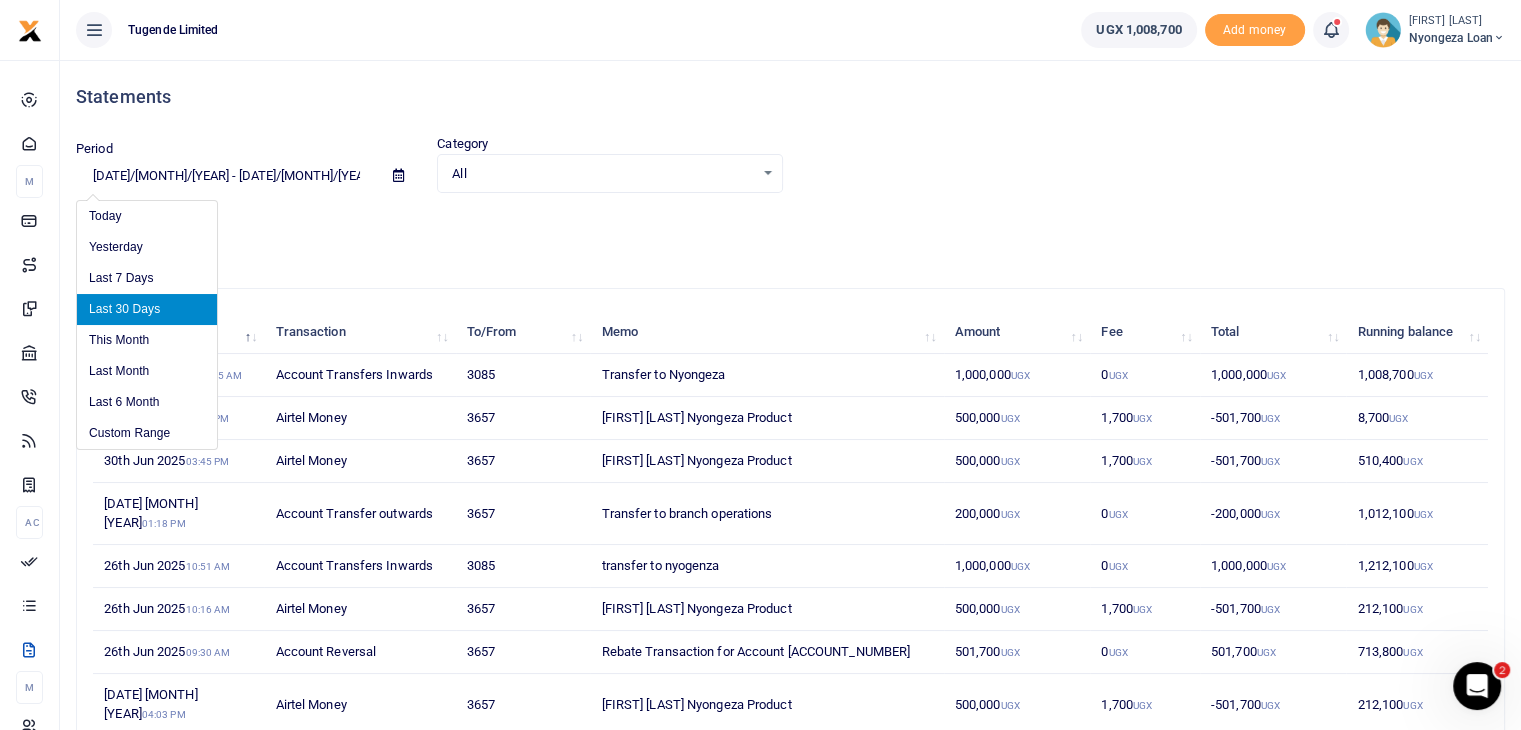 click on "06/02/2025 - 07/01/2025" at bounding box center [226, 176] 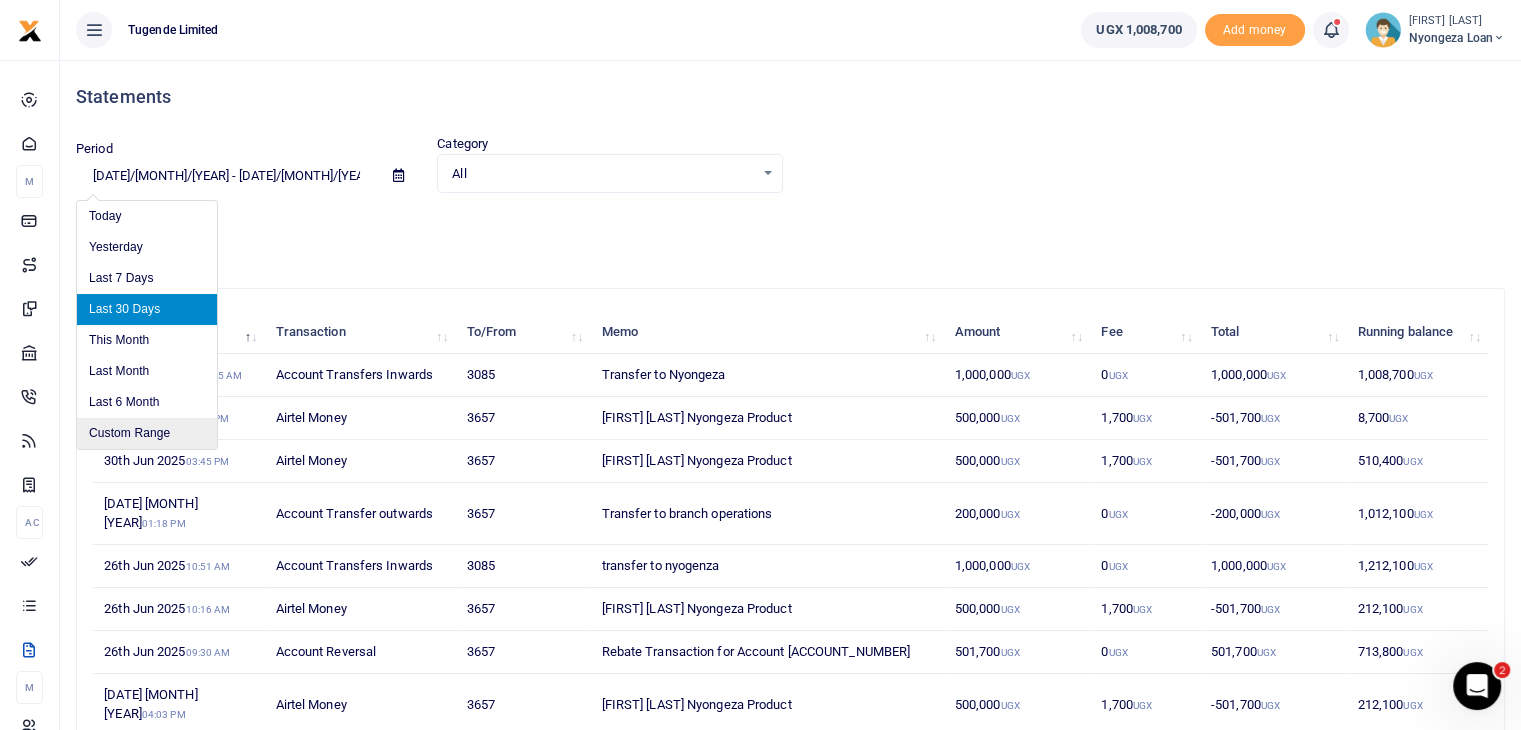 click on "Custom Range" at bounding box center [147, 433] 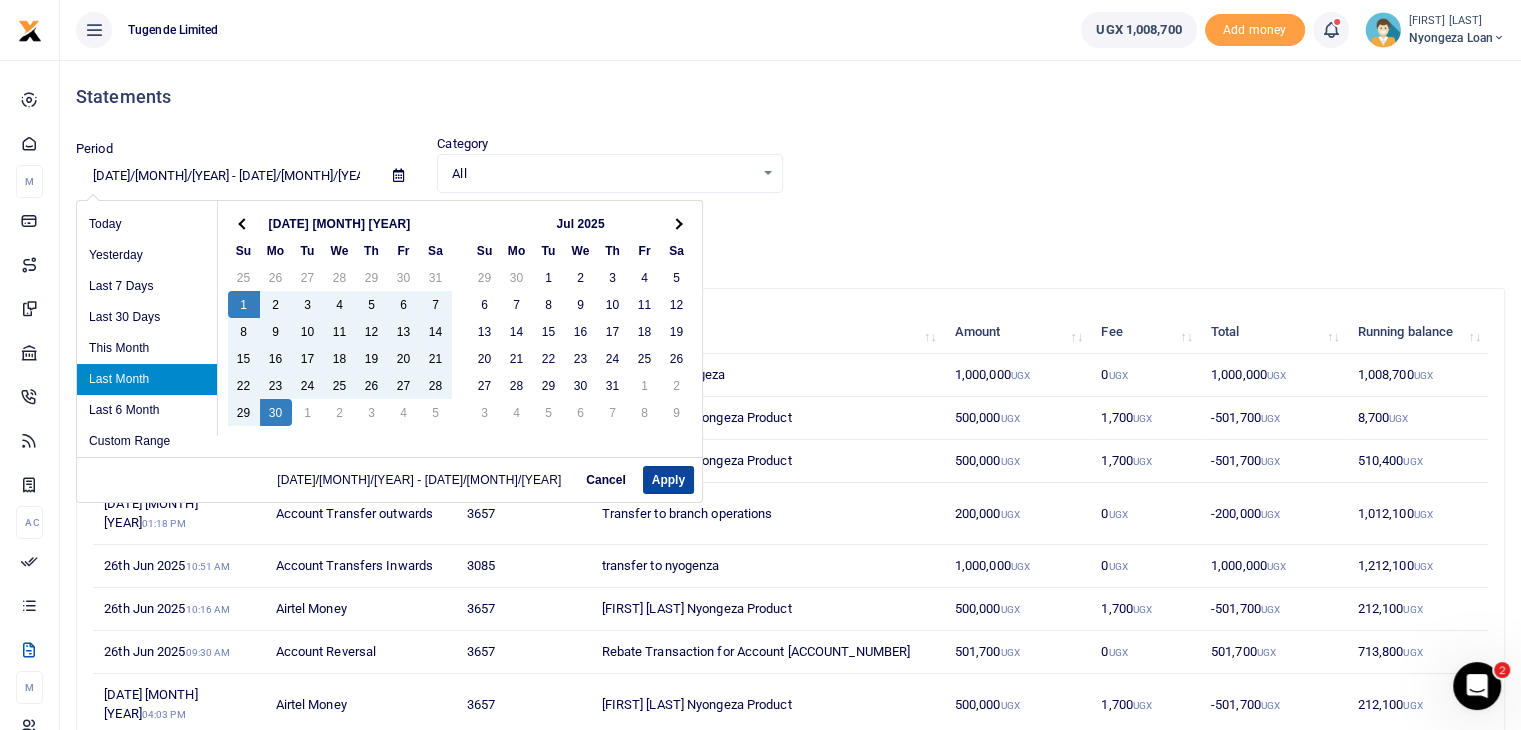 click on "Apply" at bounding box center [668, 480] 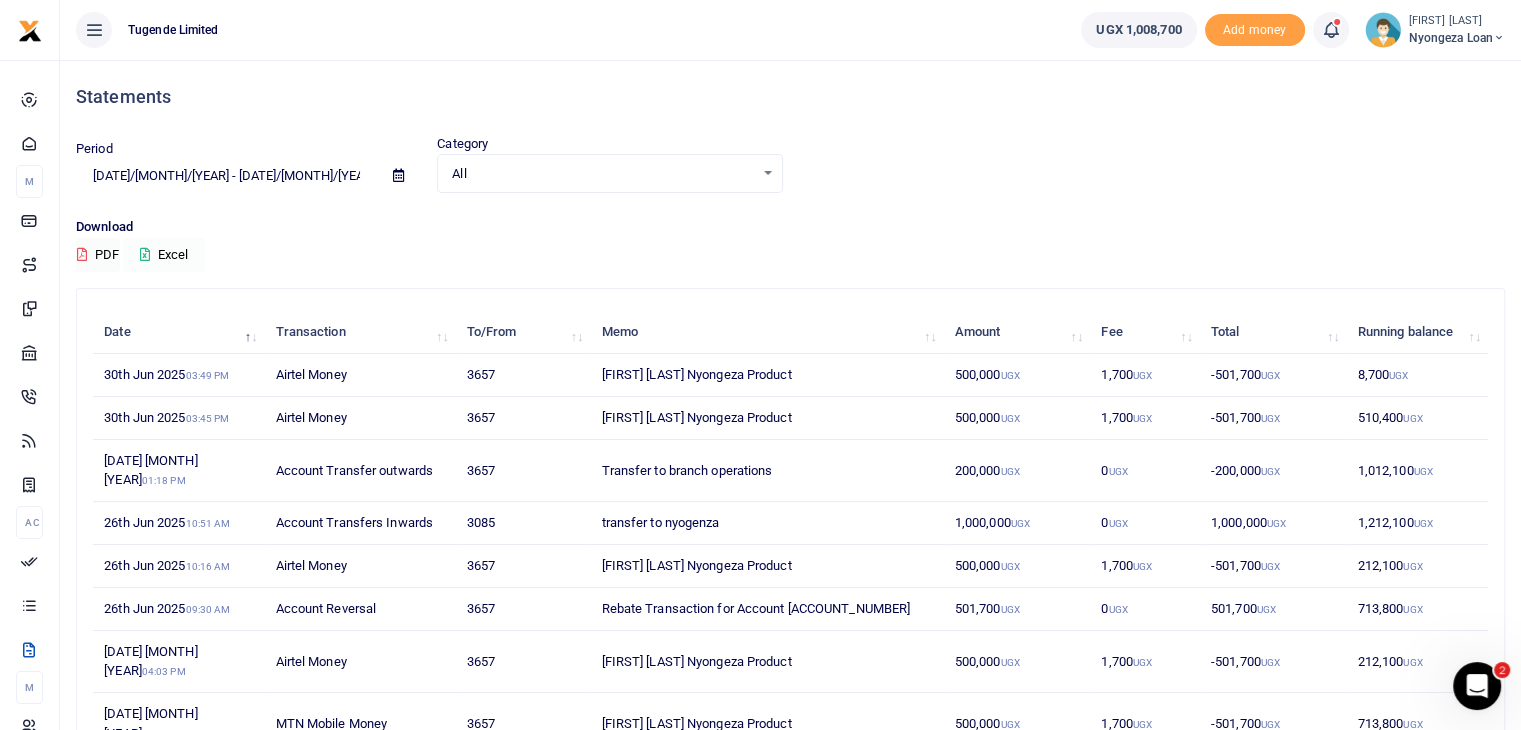 click on "Excel" at bounding box center (164, 255) 